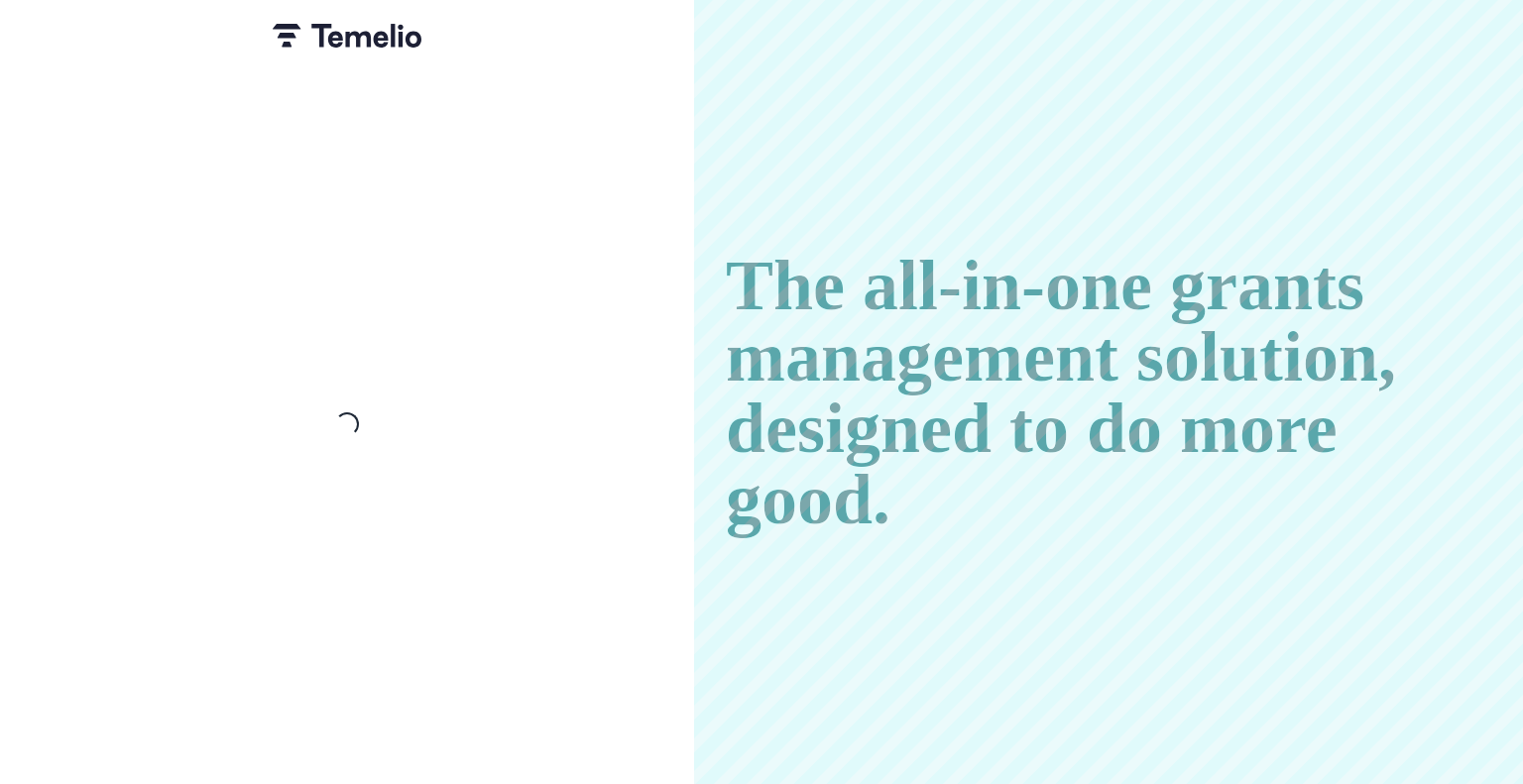 scroll, scrollTop: 0, scrollLeft: 0, axis: both 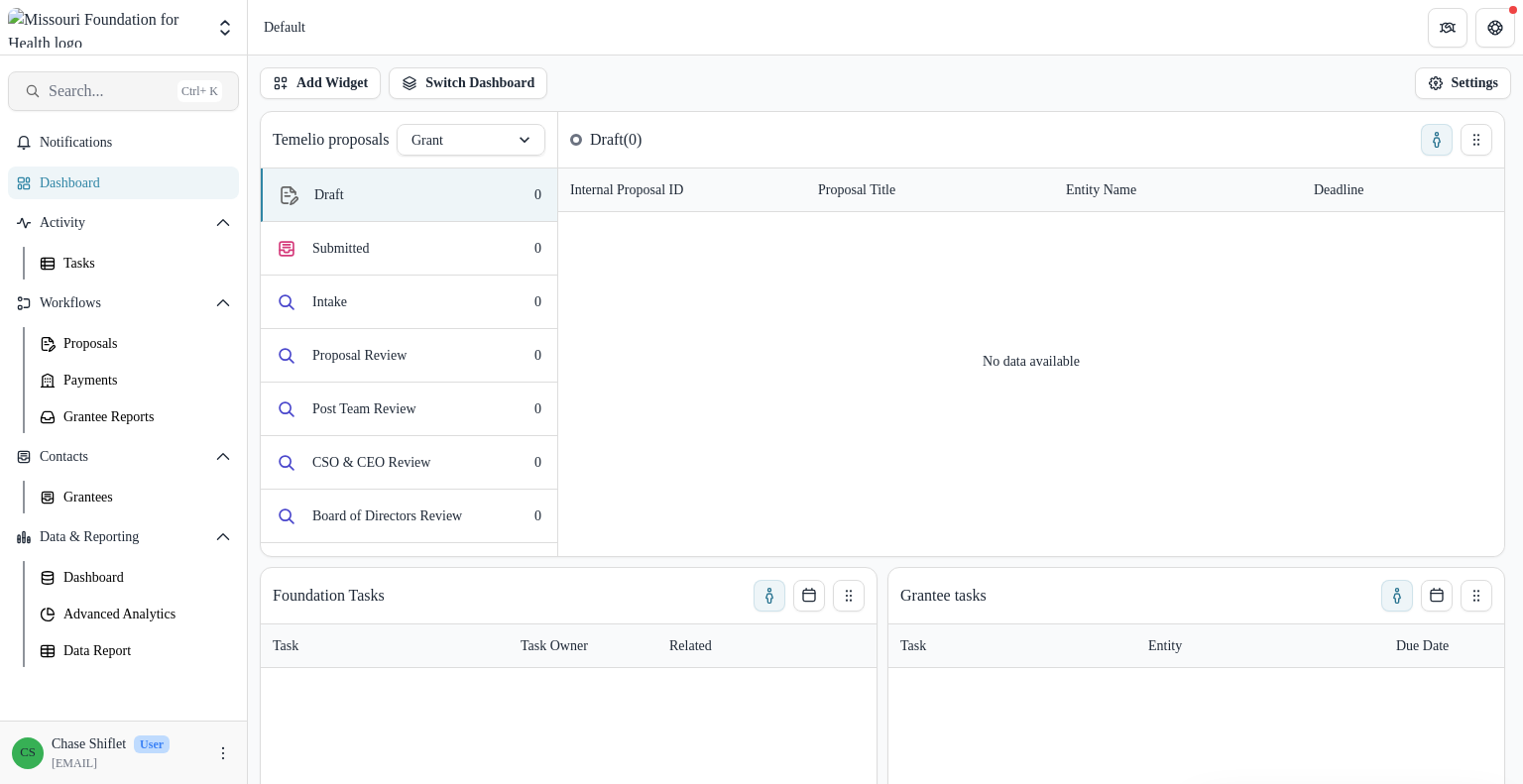 click on "Search..." at bounding box center (109, 90) 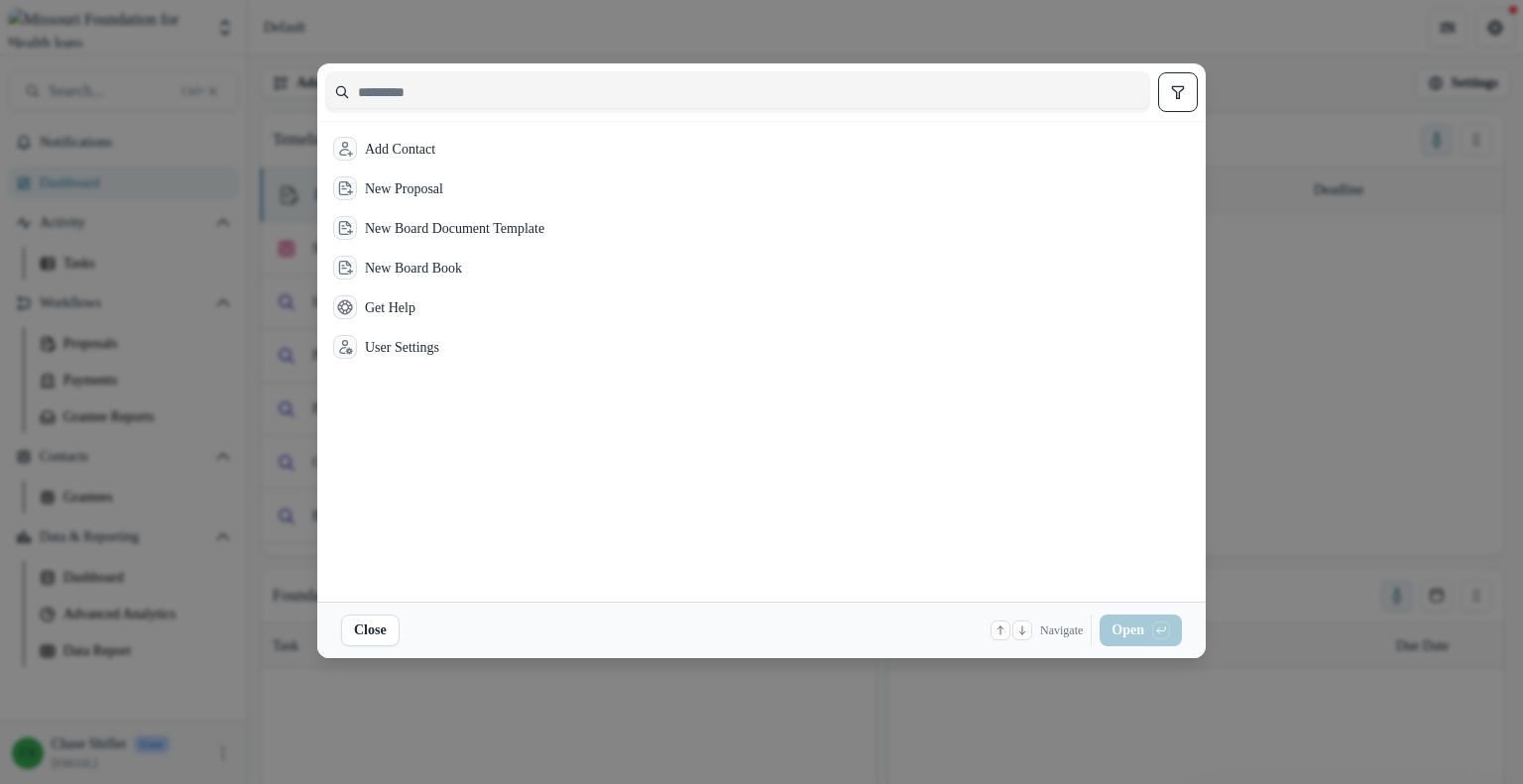 click at bounding box center (738, 92) 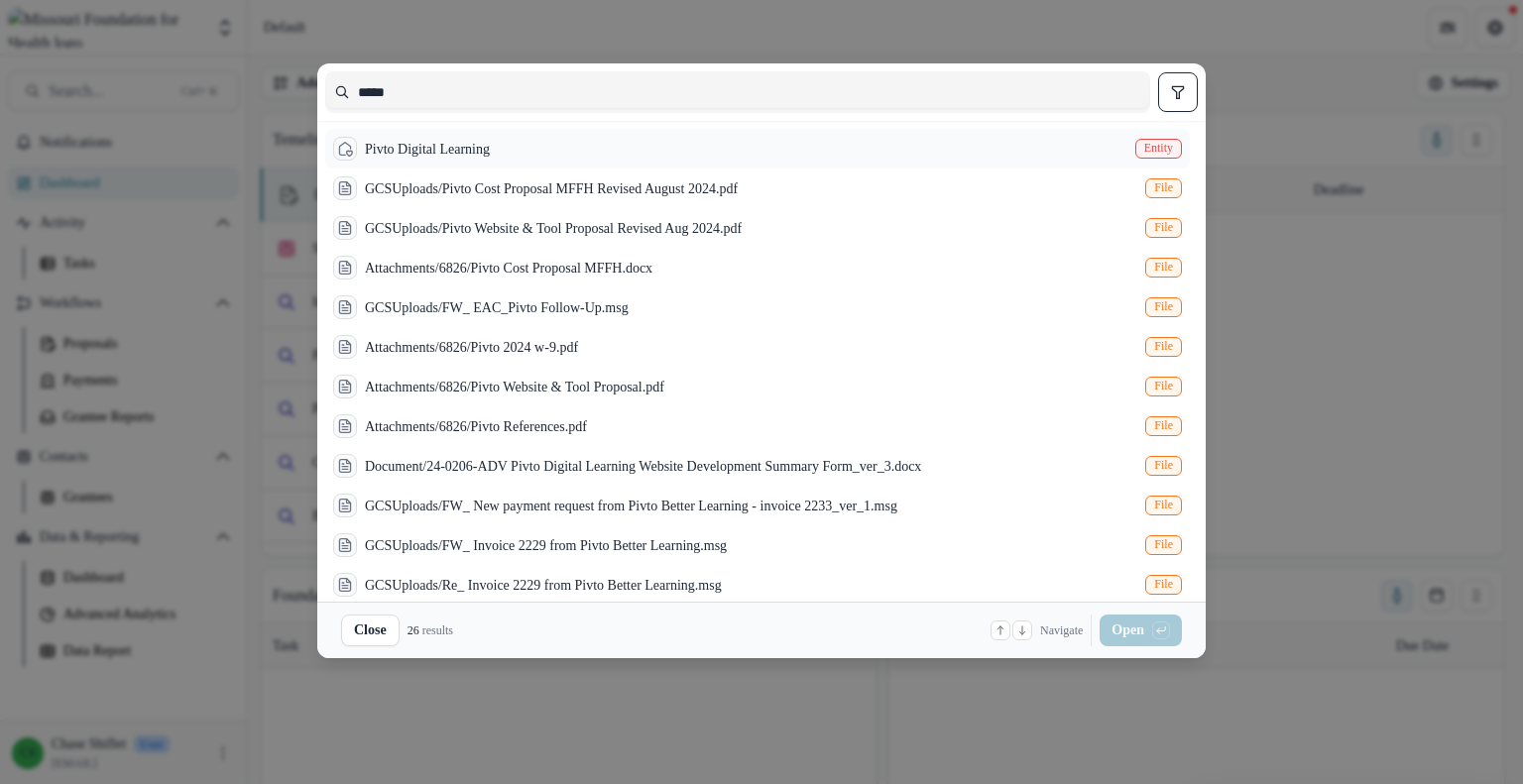 type on "*****" 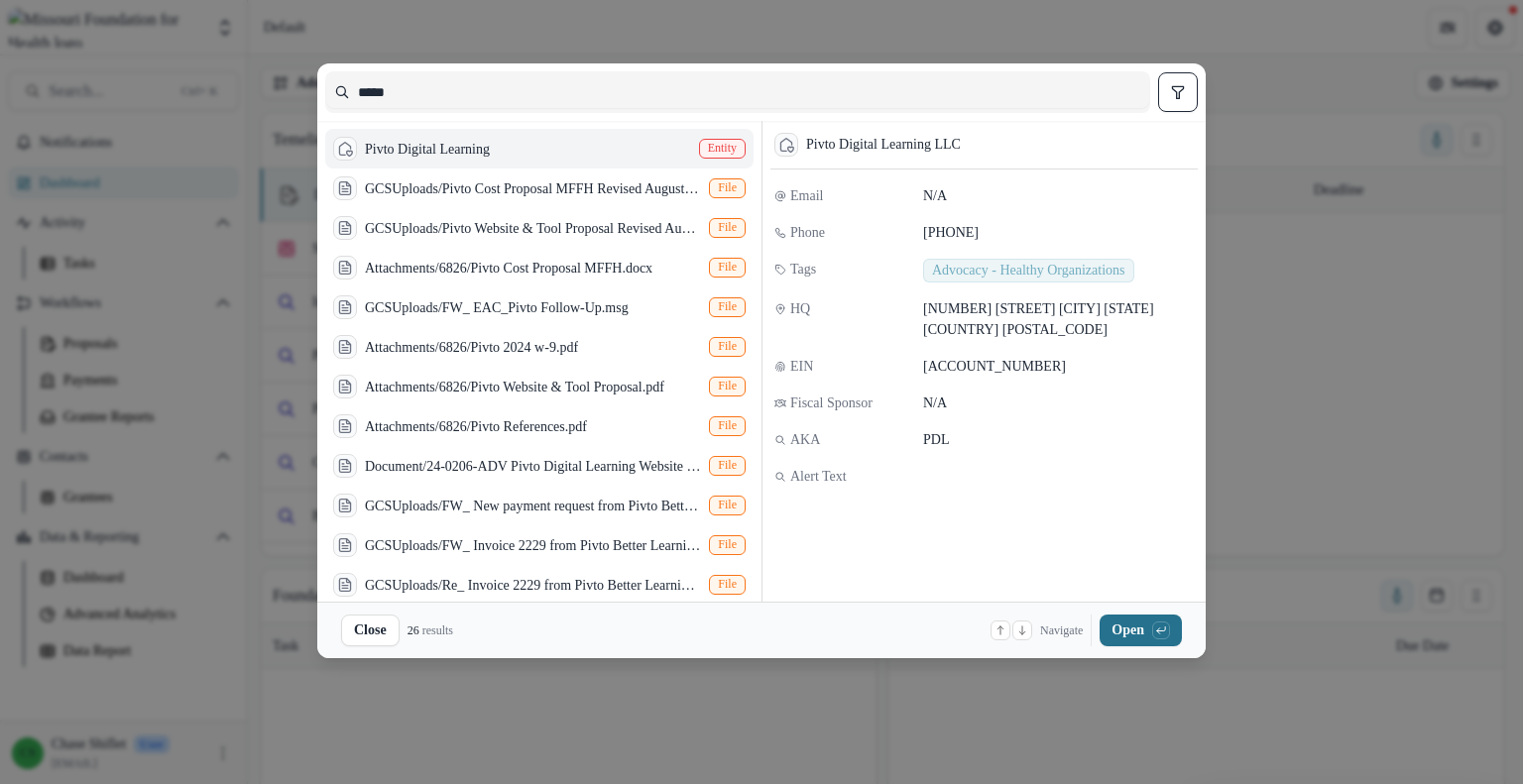 click on "Open with enter key" at bounding box center (1140, 630) 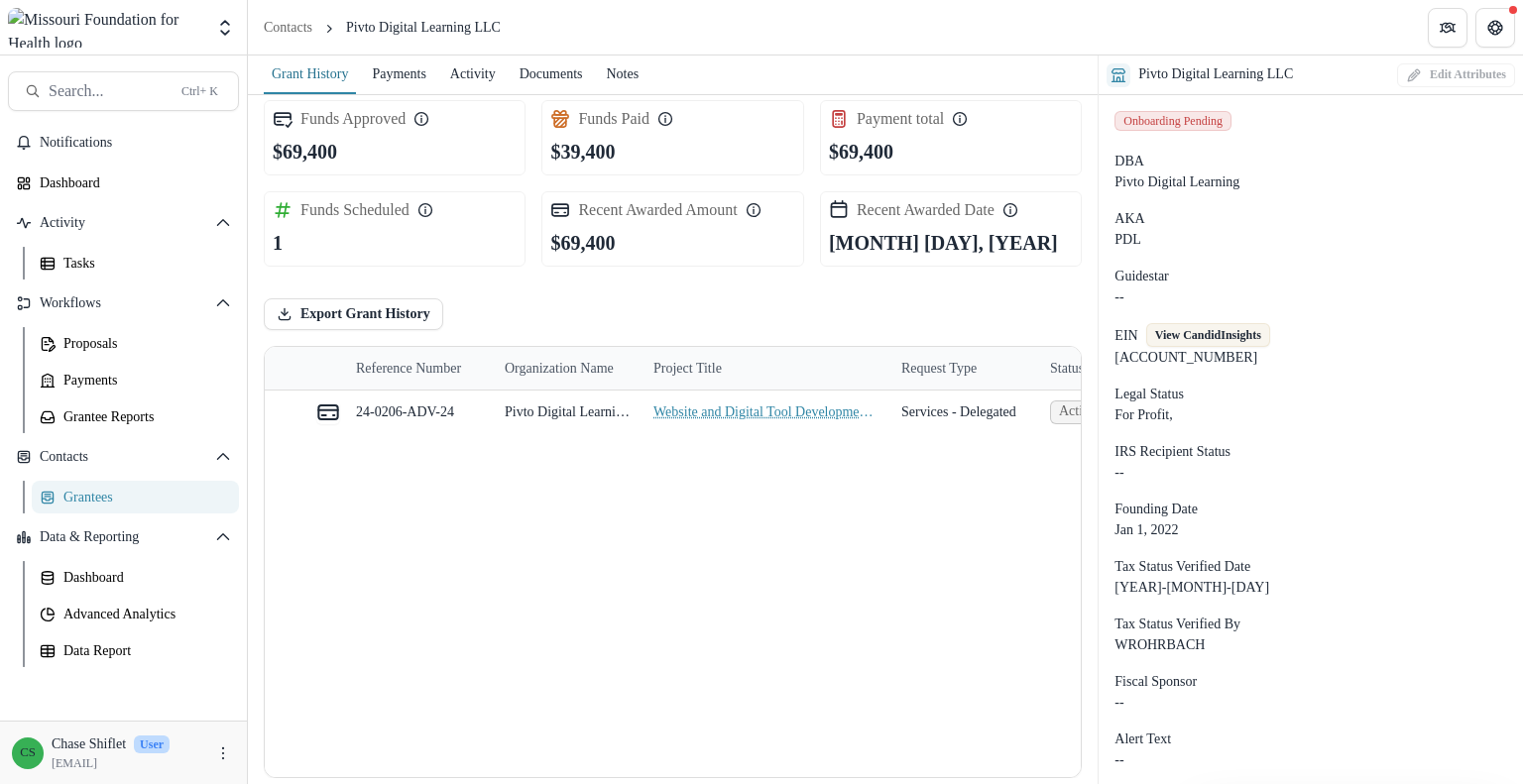 scroll, scrollTop: 0, scrollLeft: 0, axis: both 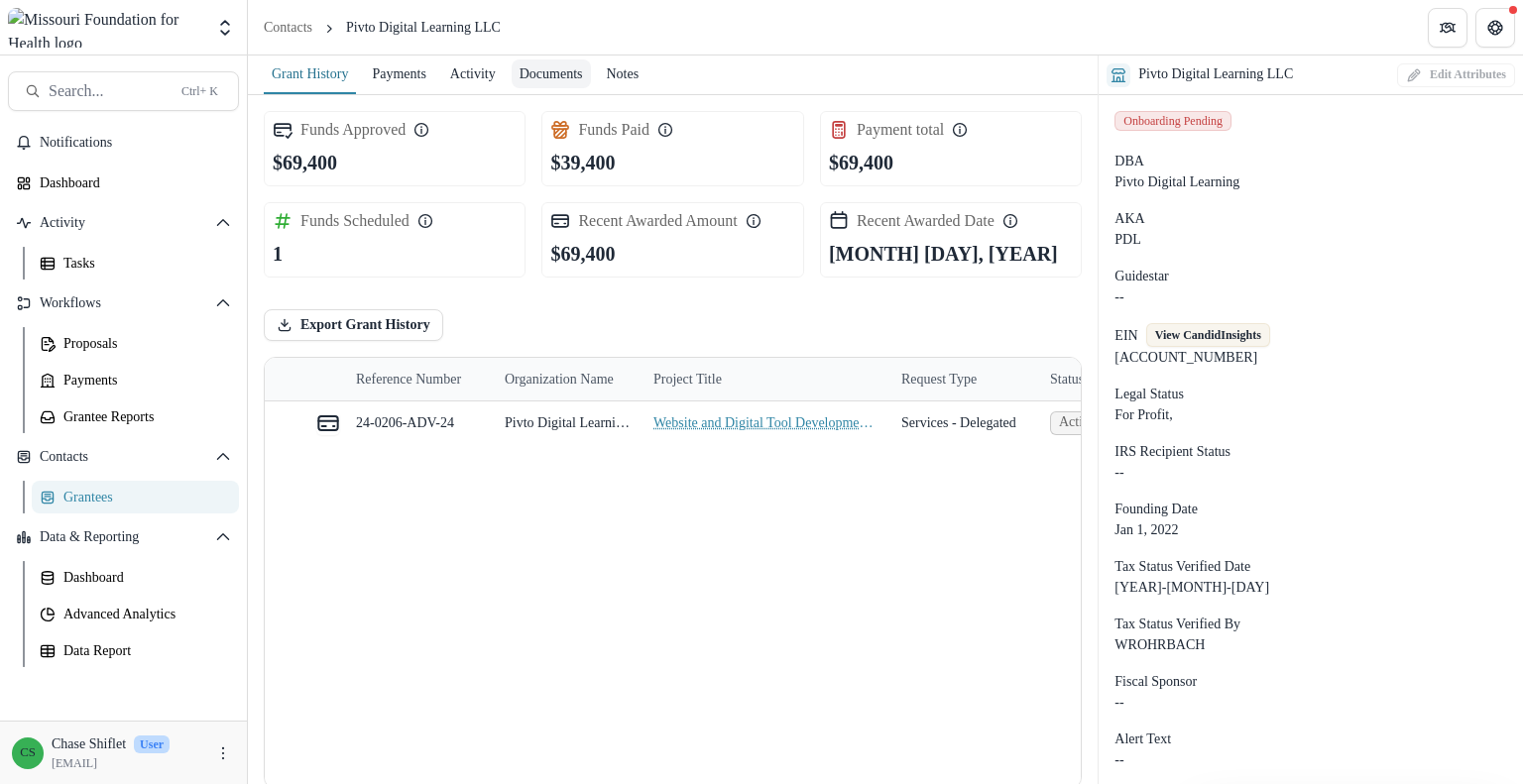 click on "Documents" at bounding box center (551, 73) 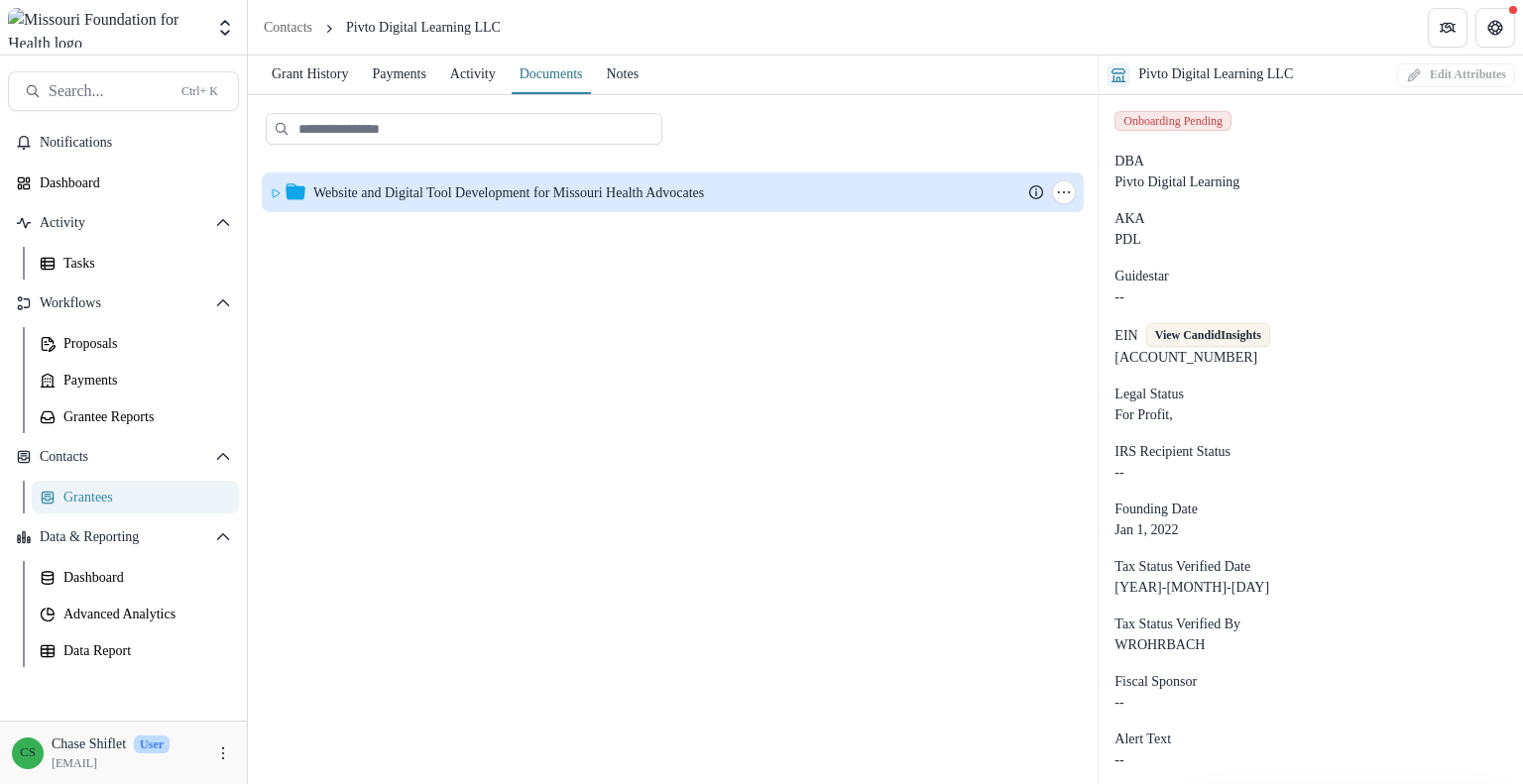 click on "Website and Digital Tool Development for Missouri Health Advocates" at bounding box center [509, 192] 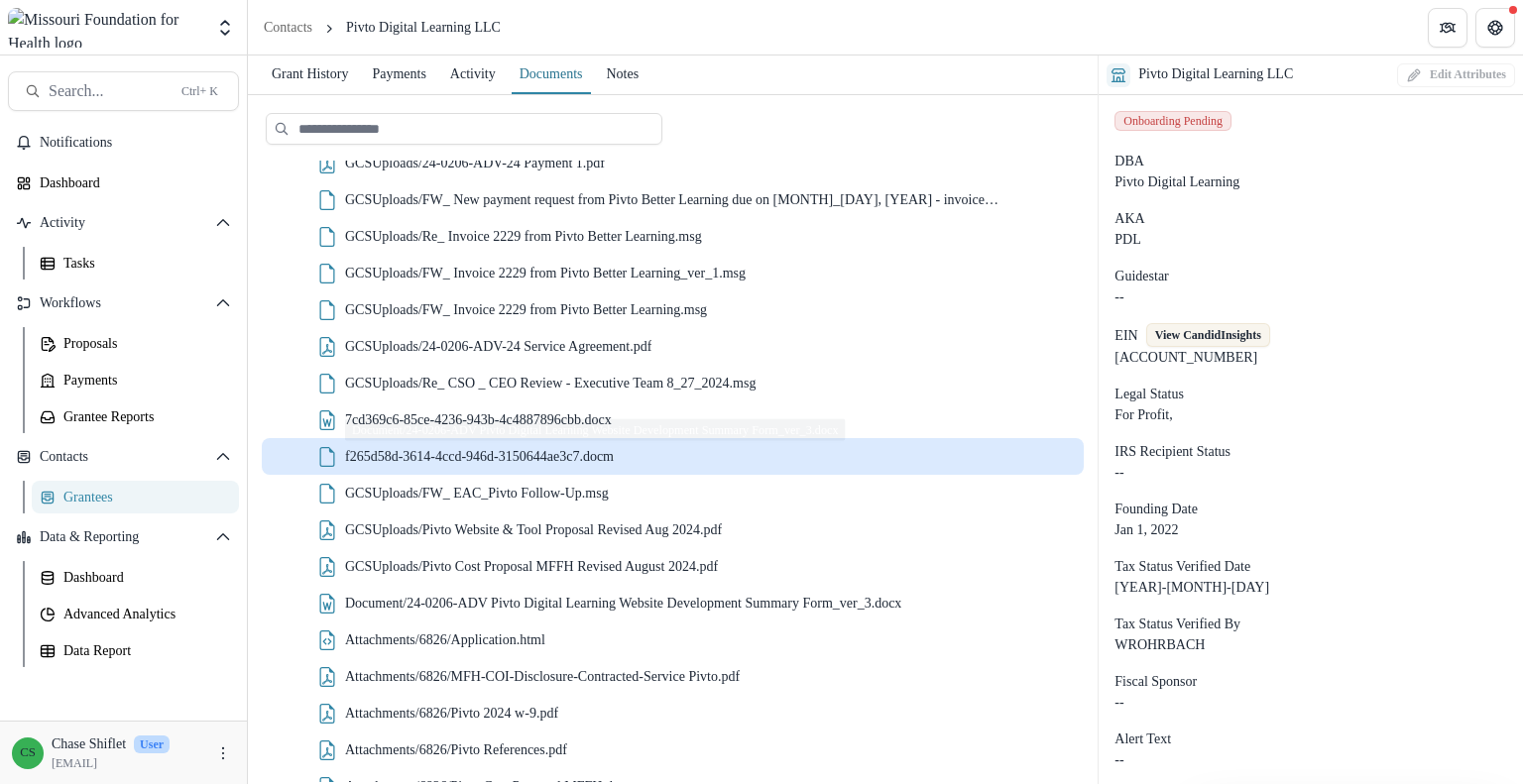 scroll, scrollTop: 357, scrollLeft: 0, axis: vertical 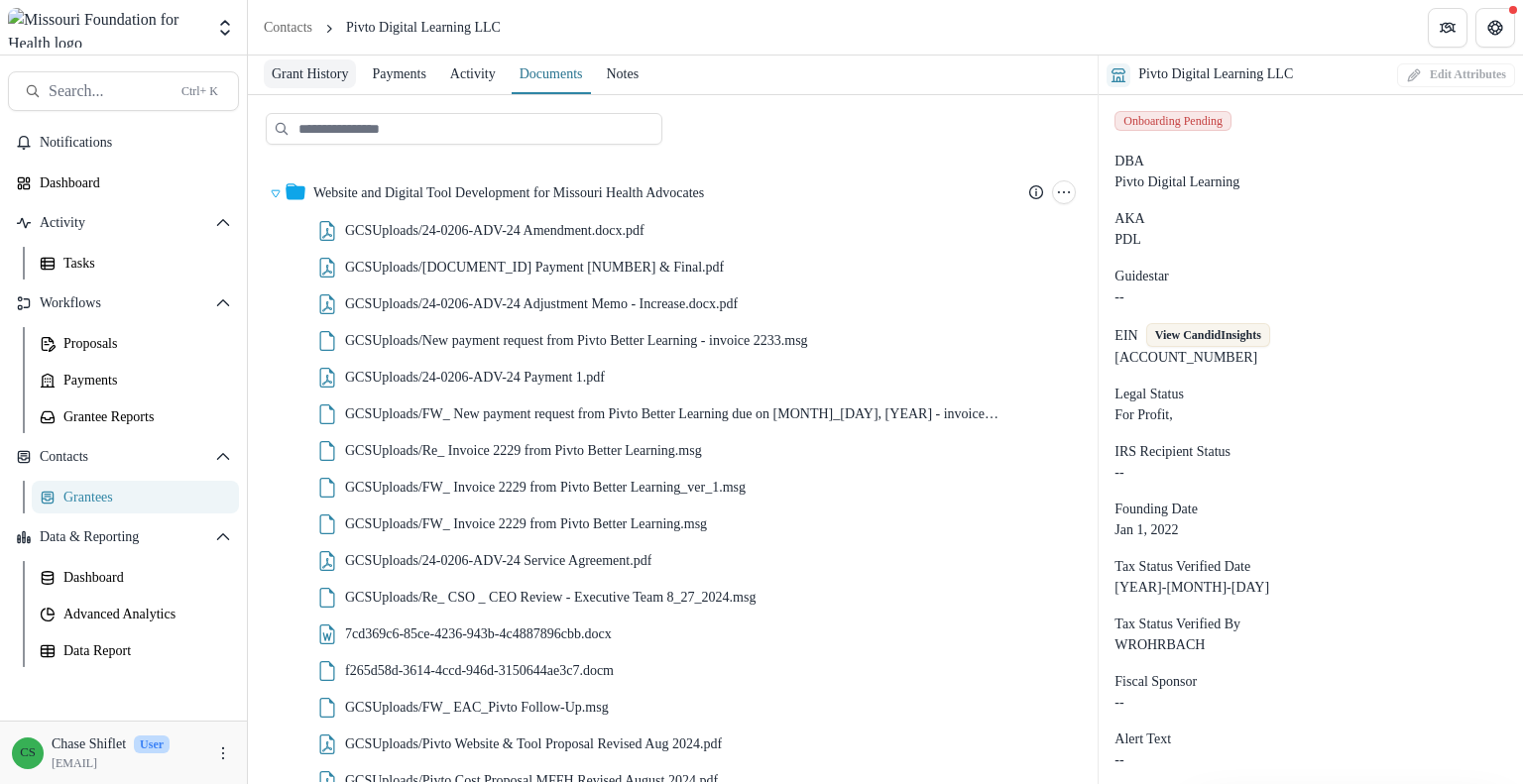 click on "Grant History" at bounding box center [309, 73] 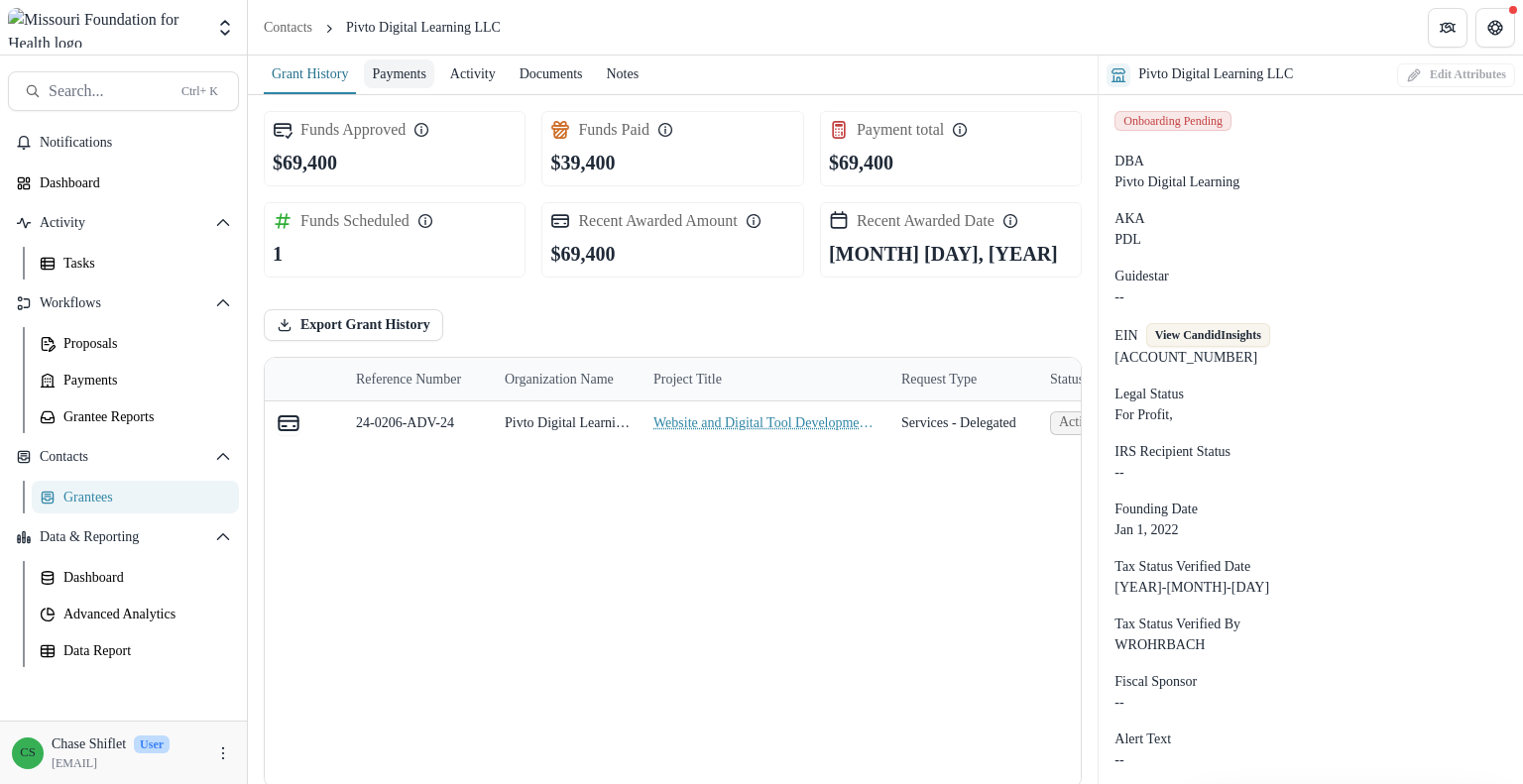 click on "Payments" at bounding box center [399, 73] 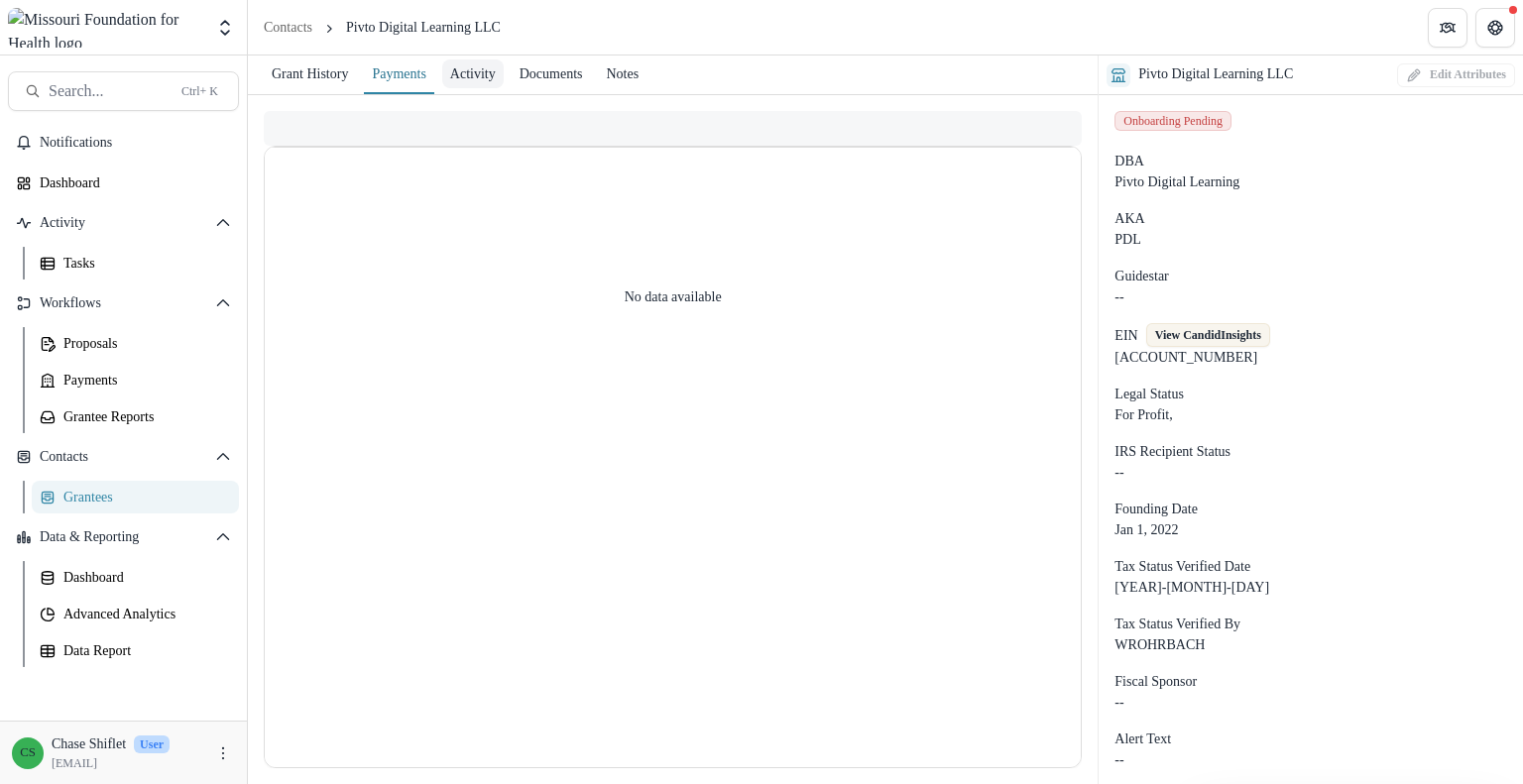 click on "Activity" at bounding box center [473, 73] 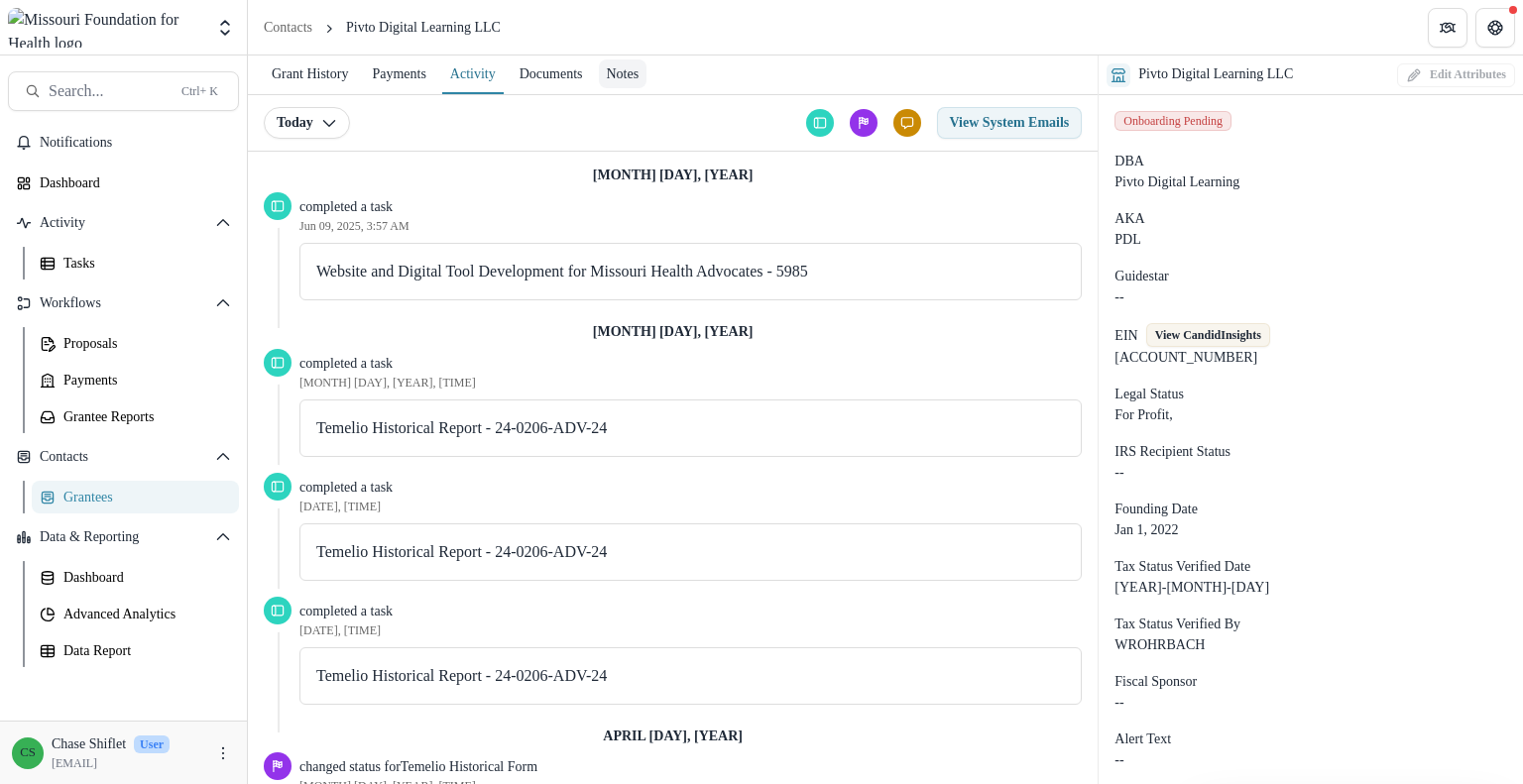 click on "Notes" at bounding box center [623, 73] 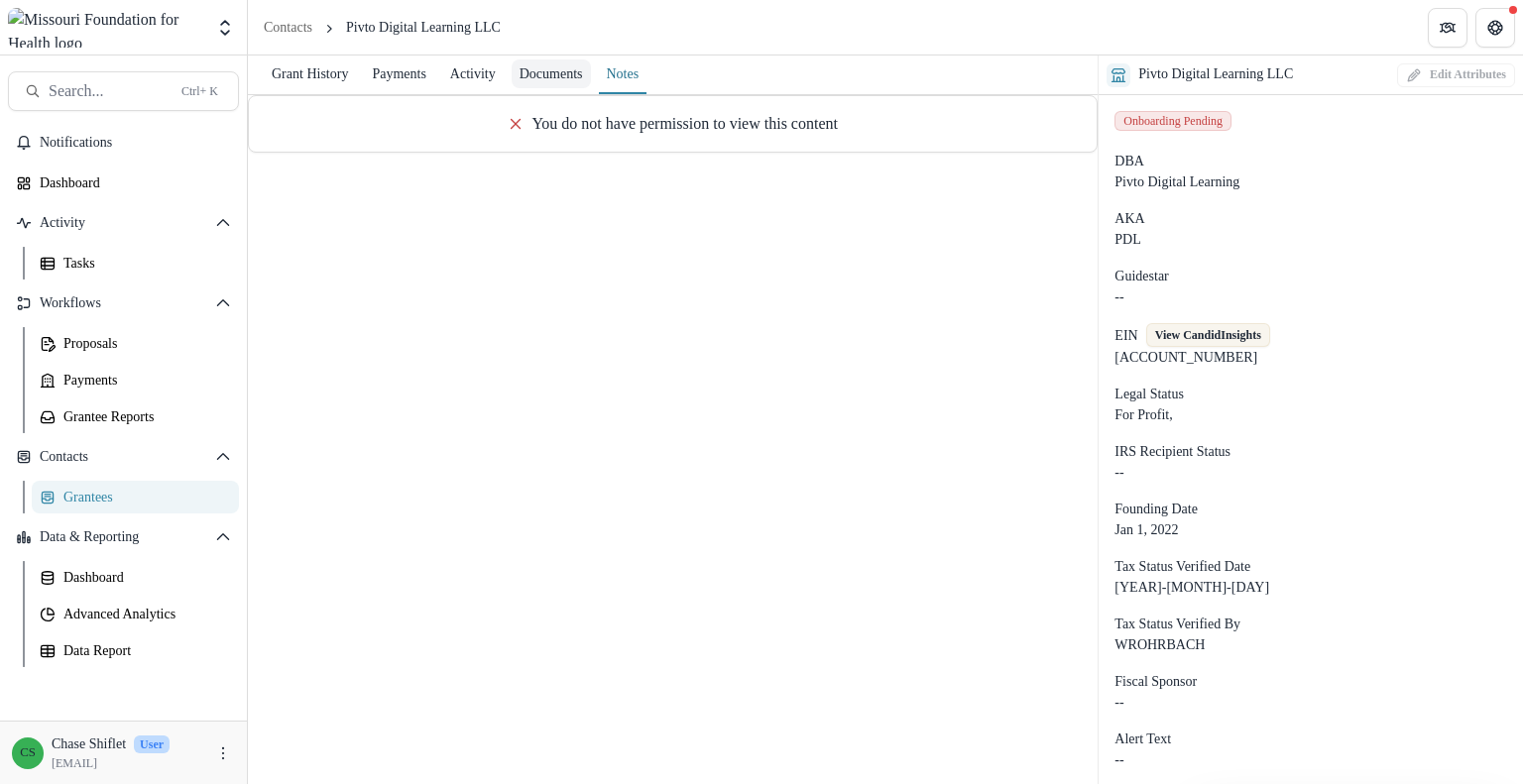 click on "Documents" at bounding box center [551, 73] 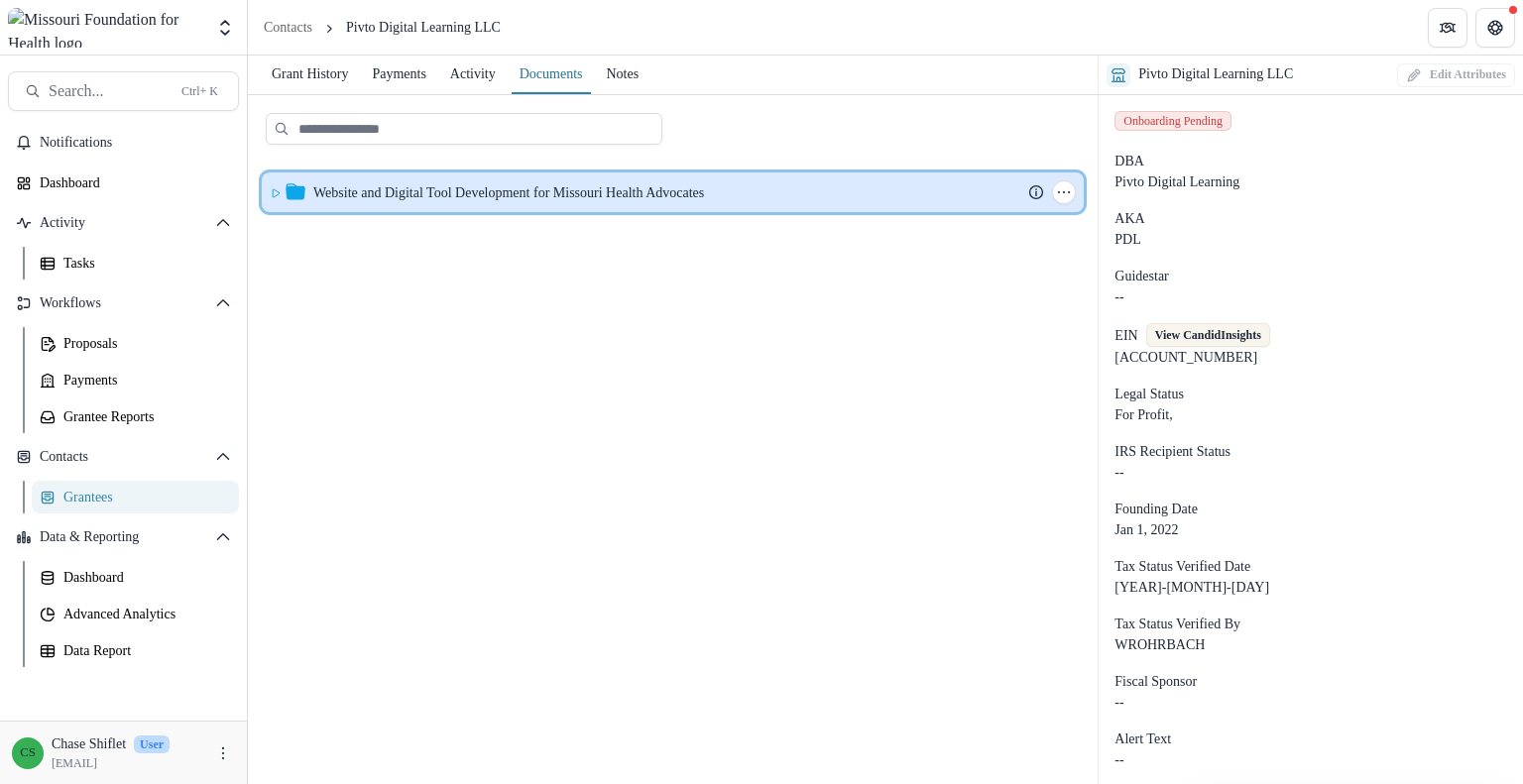 click on "Website and Digital Tool Development for [STATE] Health Advocates Submission Temelio Proposal Attached Submission Report Tasks Temelio Historical Report - [DOCUMENT_ID] Temelio Historical Report - [DOCUMENT_ID] Temelio Historical Report - [DOCUMENT_ID]" at bounding box center [672, 192] 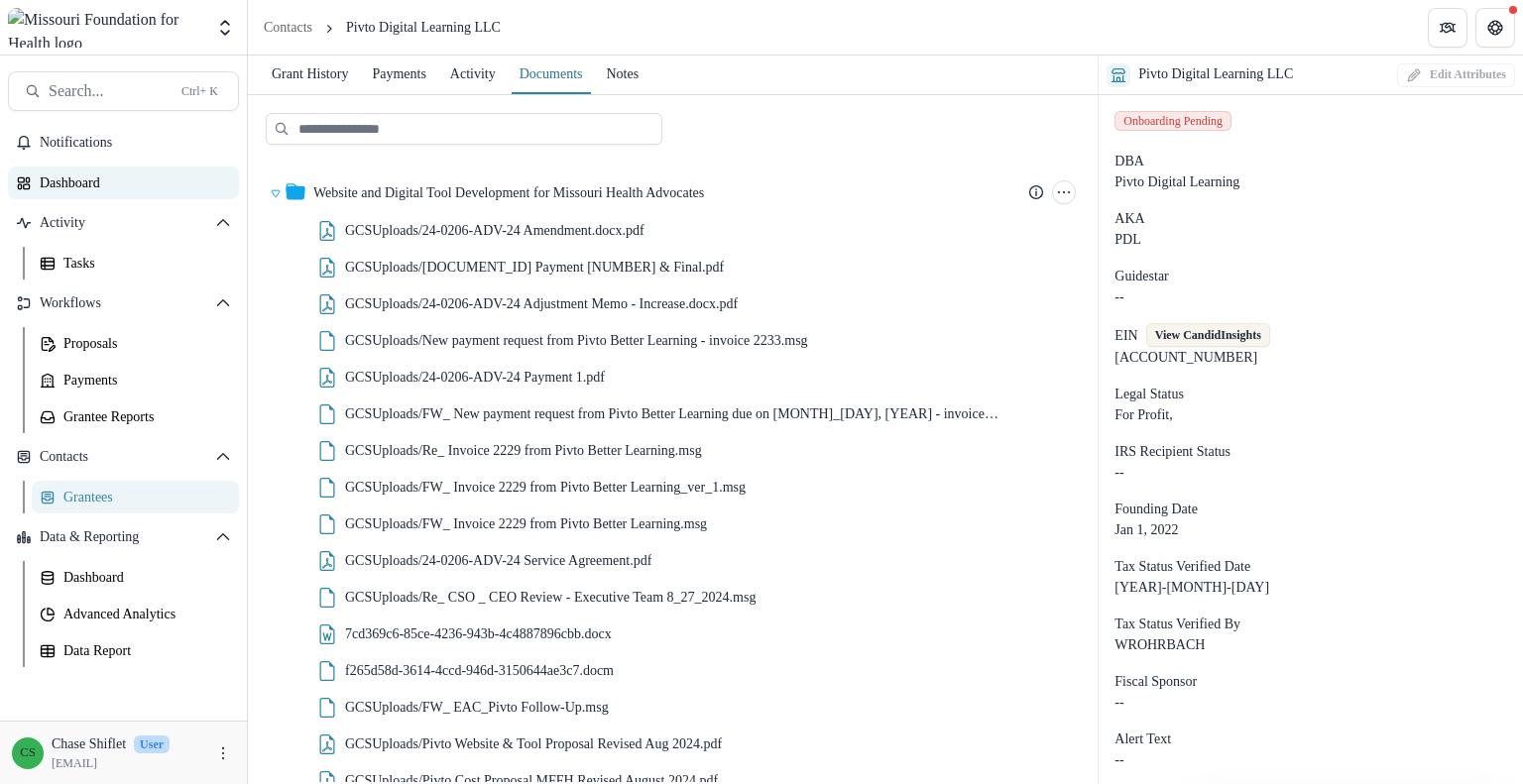 click on "Dashboard" at bounding box center (131, 182) 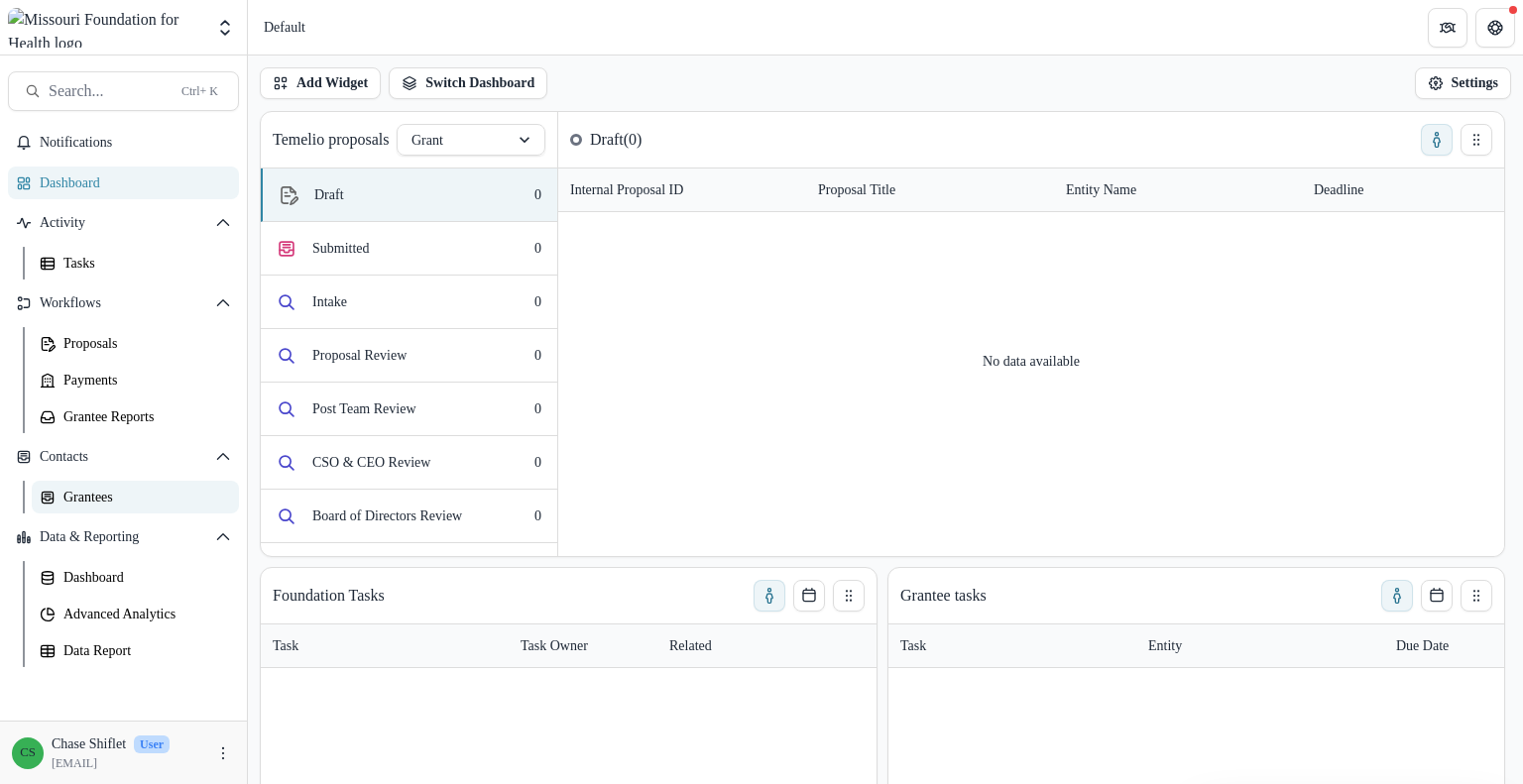 click on "Grantees" at bounding box center (143, 497) 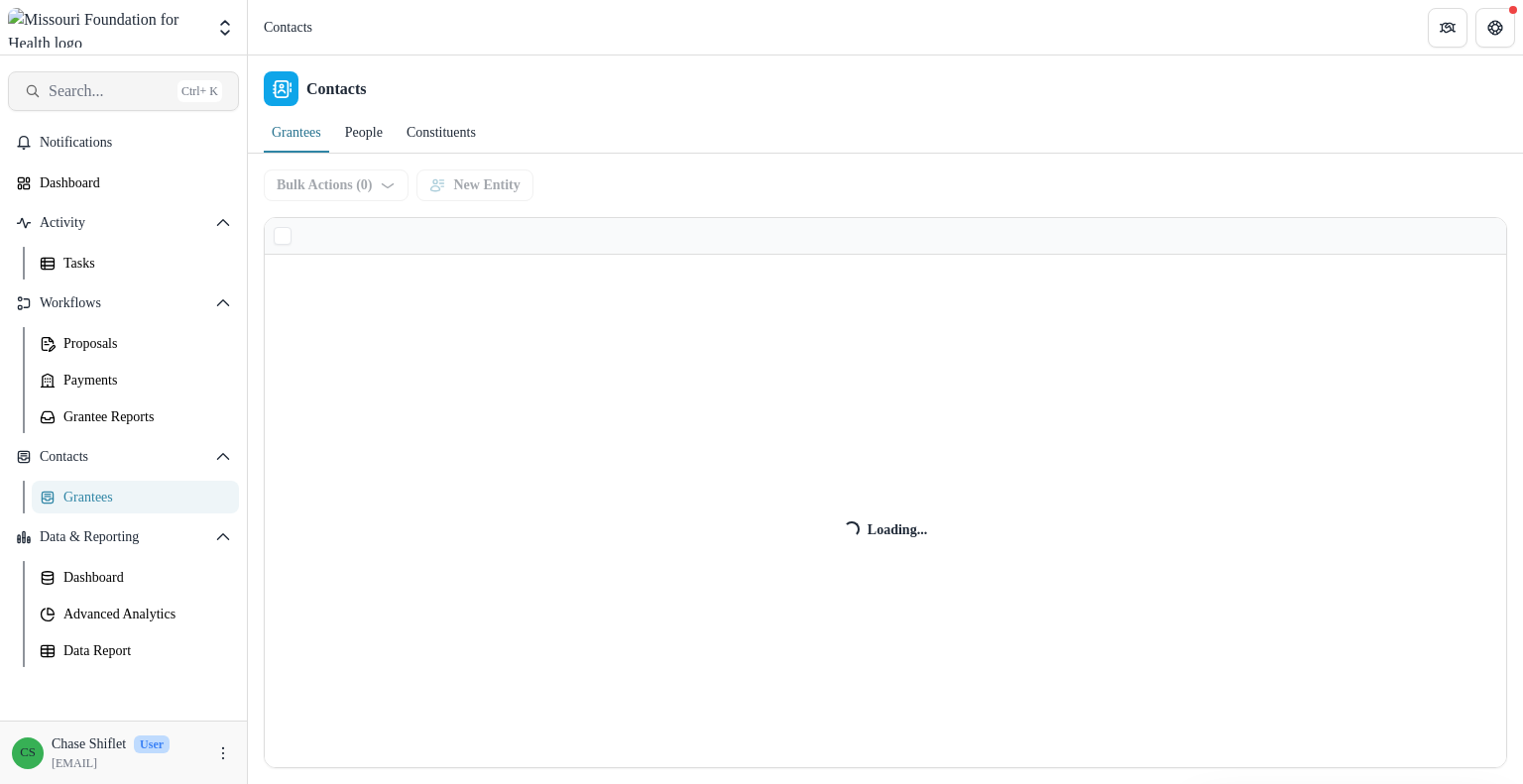 click on "Search... Ctrl  + K" at bounding box center (123, 91) 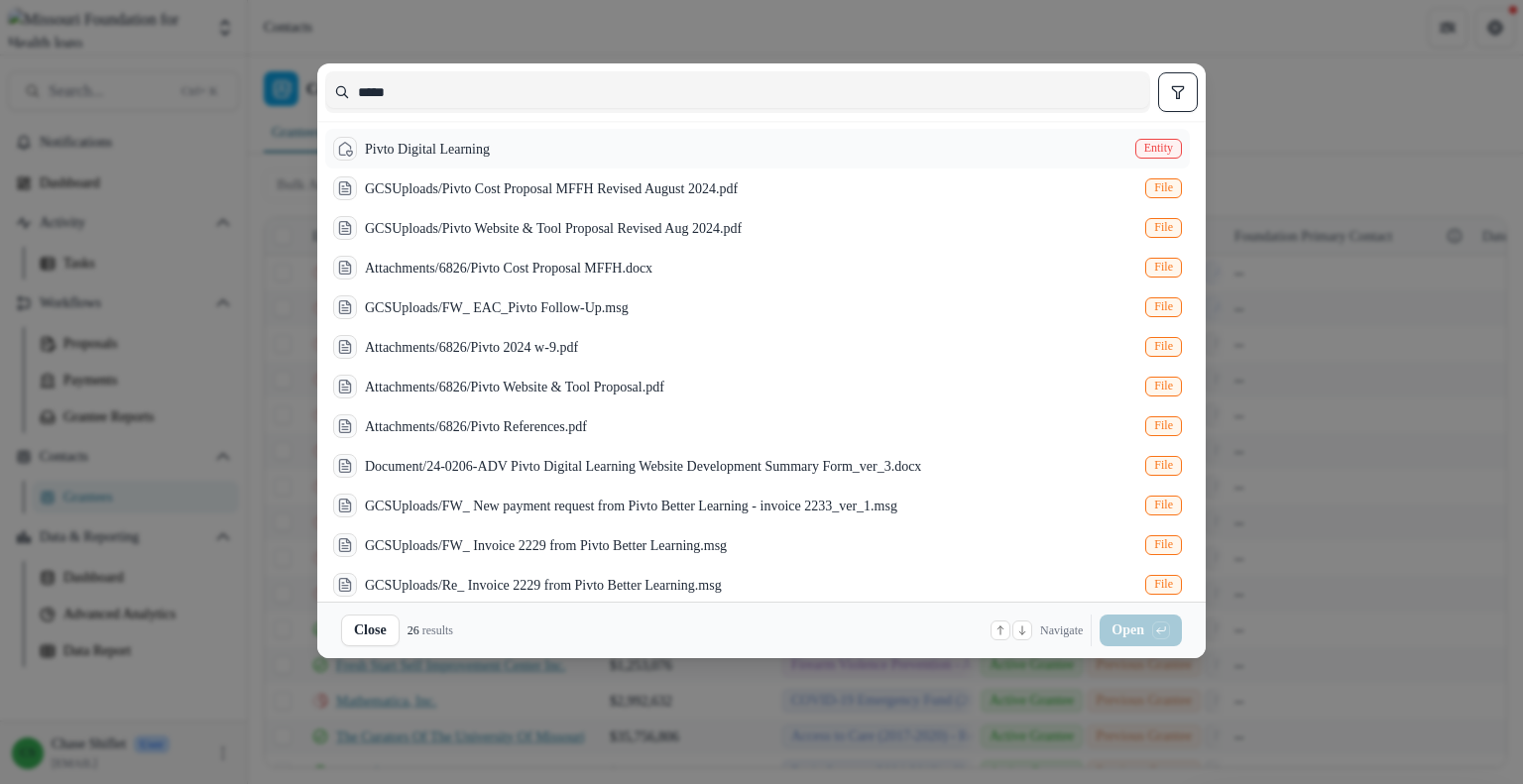 type on "*****" 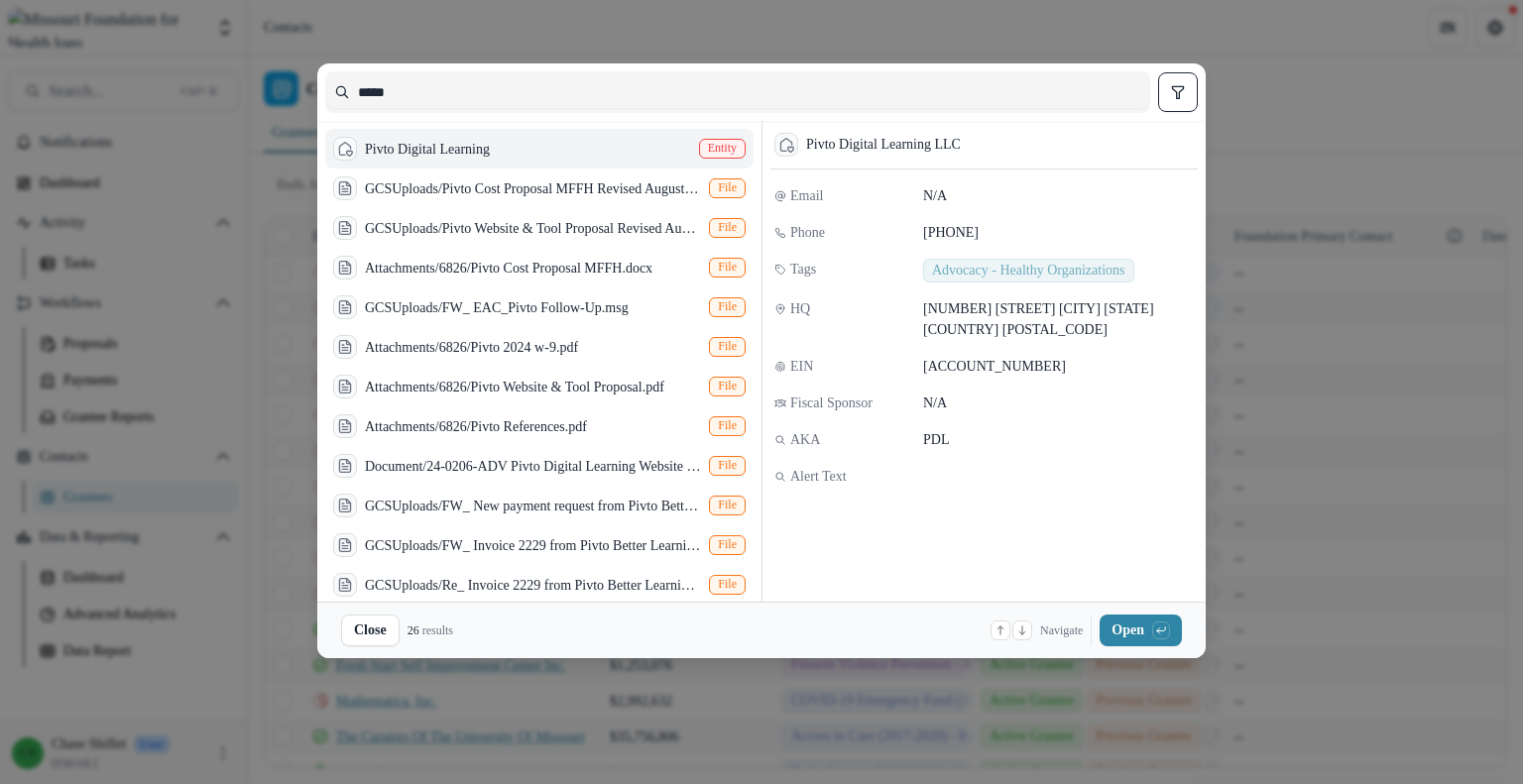 click on "Navigate up and down with arrow keys Open with enter key" at bounding box center (1086, 630) 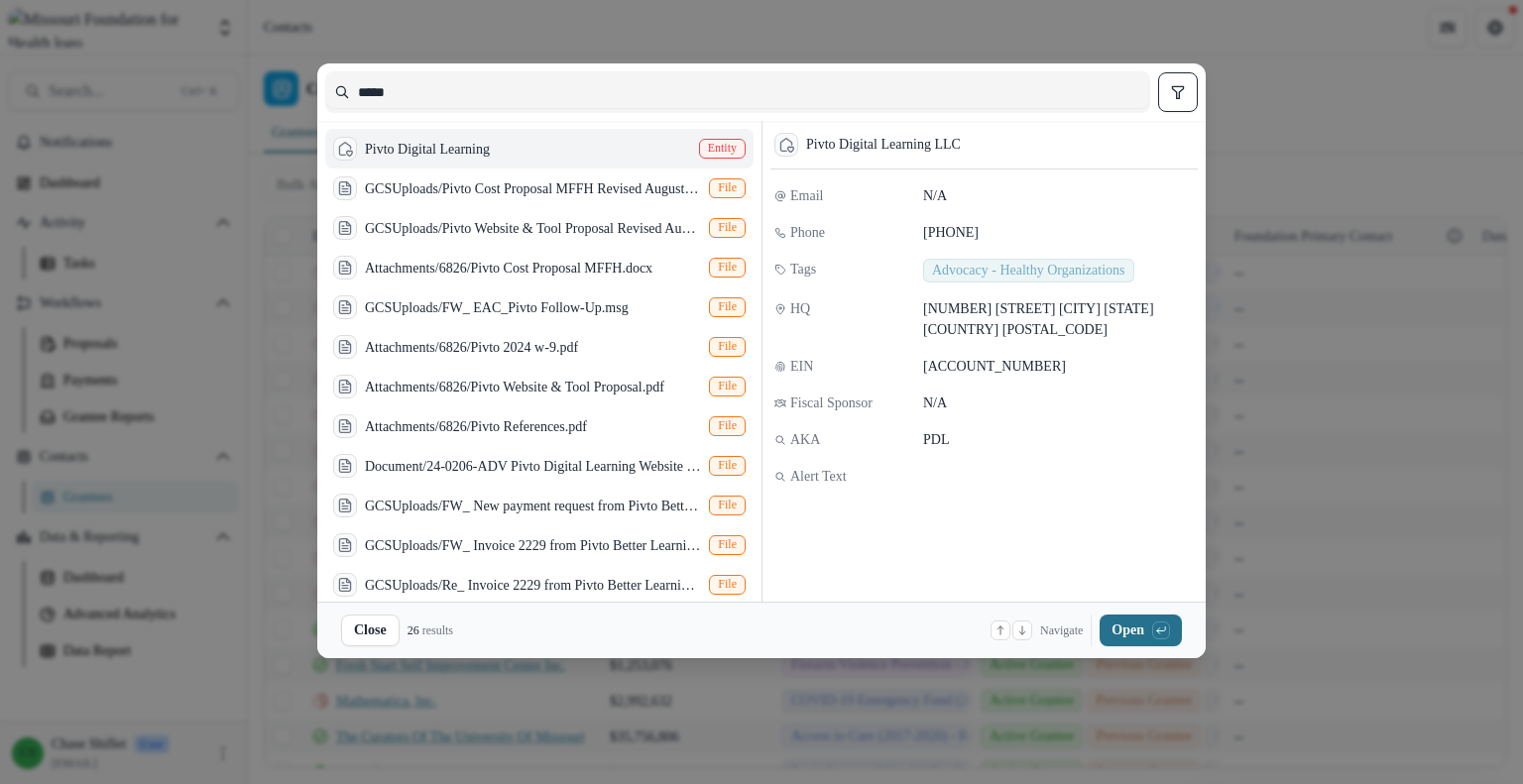 click on "Open with enter key" at bounding box center [1140, 630] 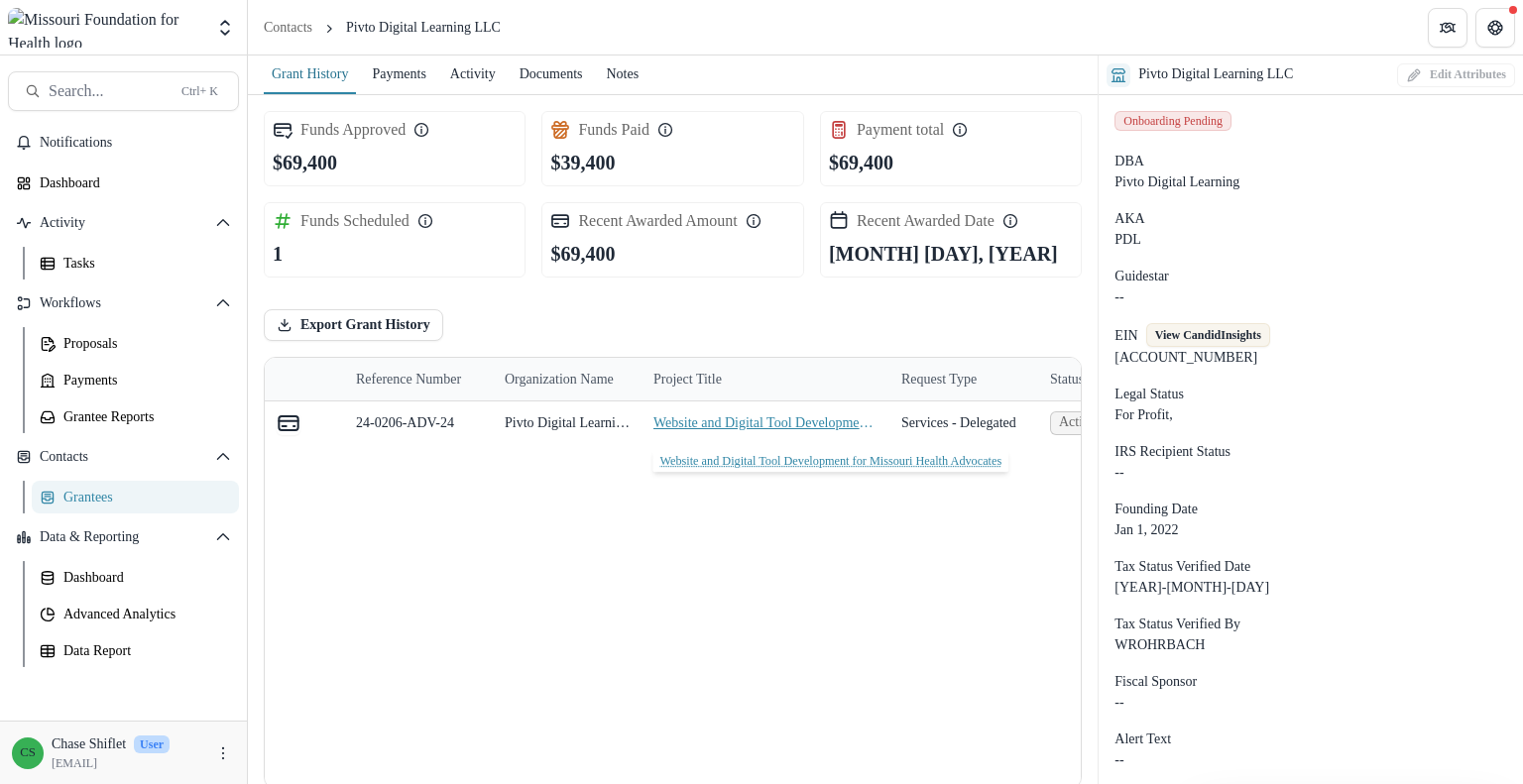 click on "Website and Digital Tool Development for Missouri Health Advocates" at bounding box center (765, 422) 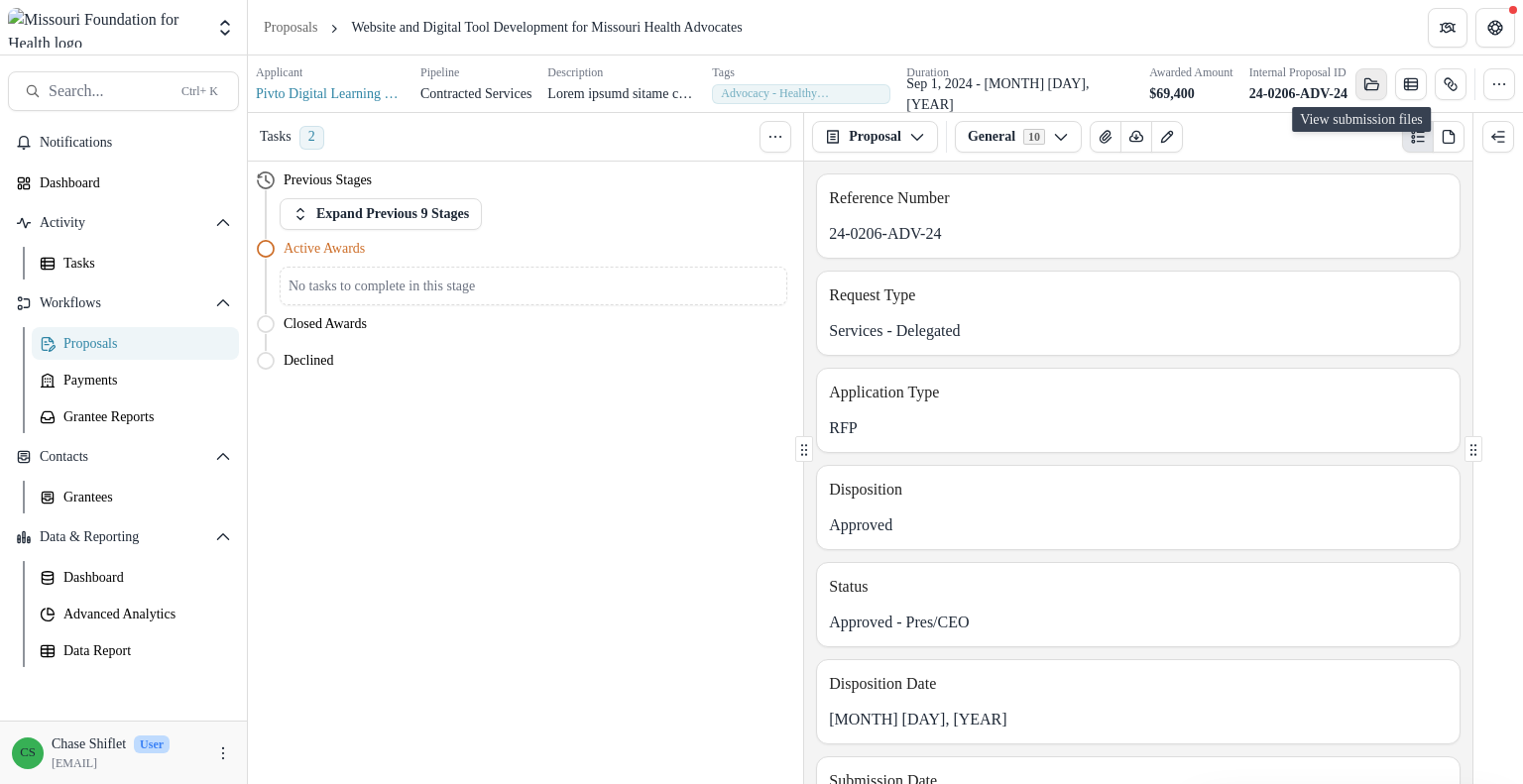click at bounding box center (1372, 86) 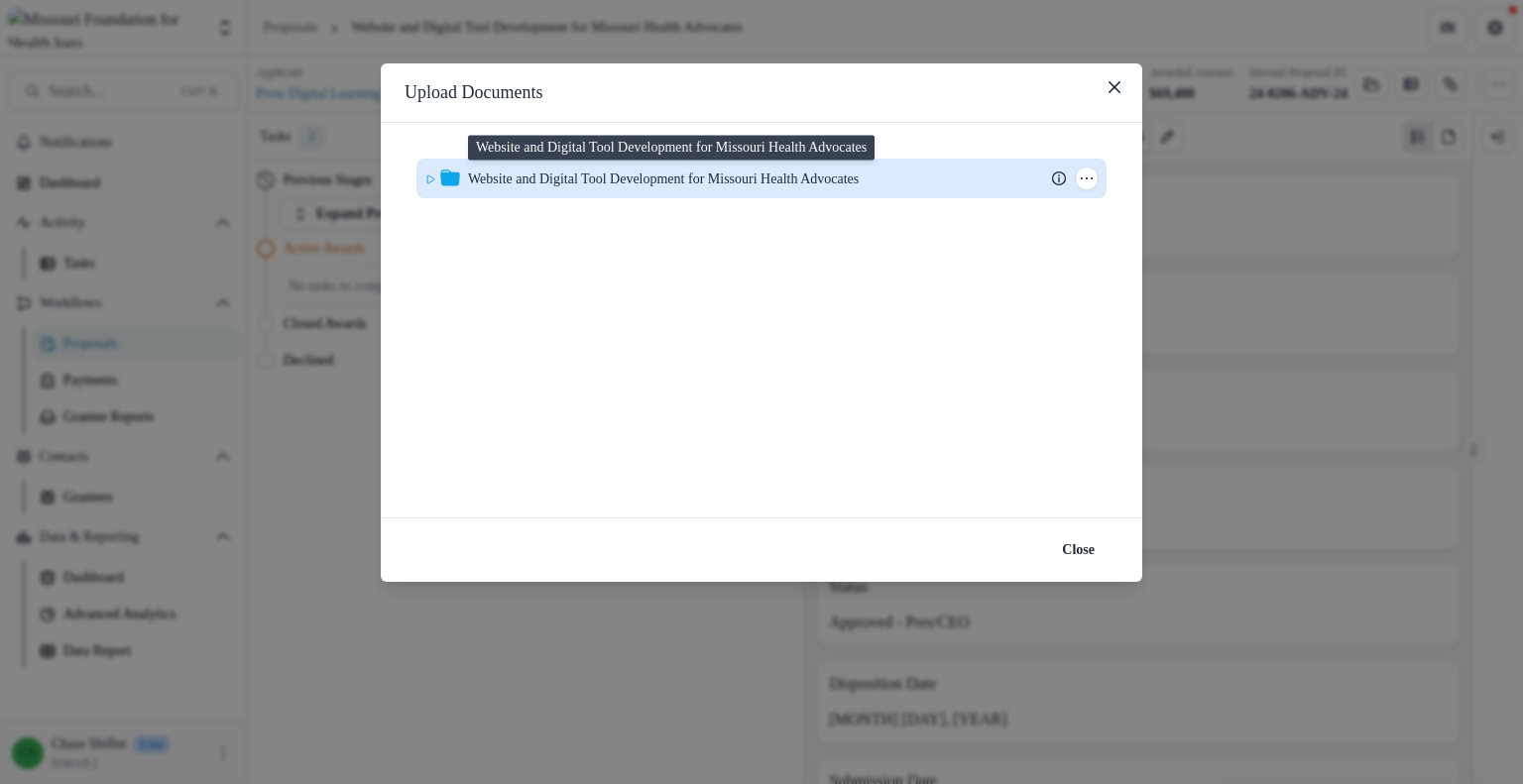 click on "Website and Digital Tool Development for Missouri Health Advocates" at bounding box center (663, 178) 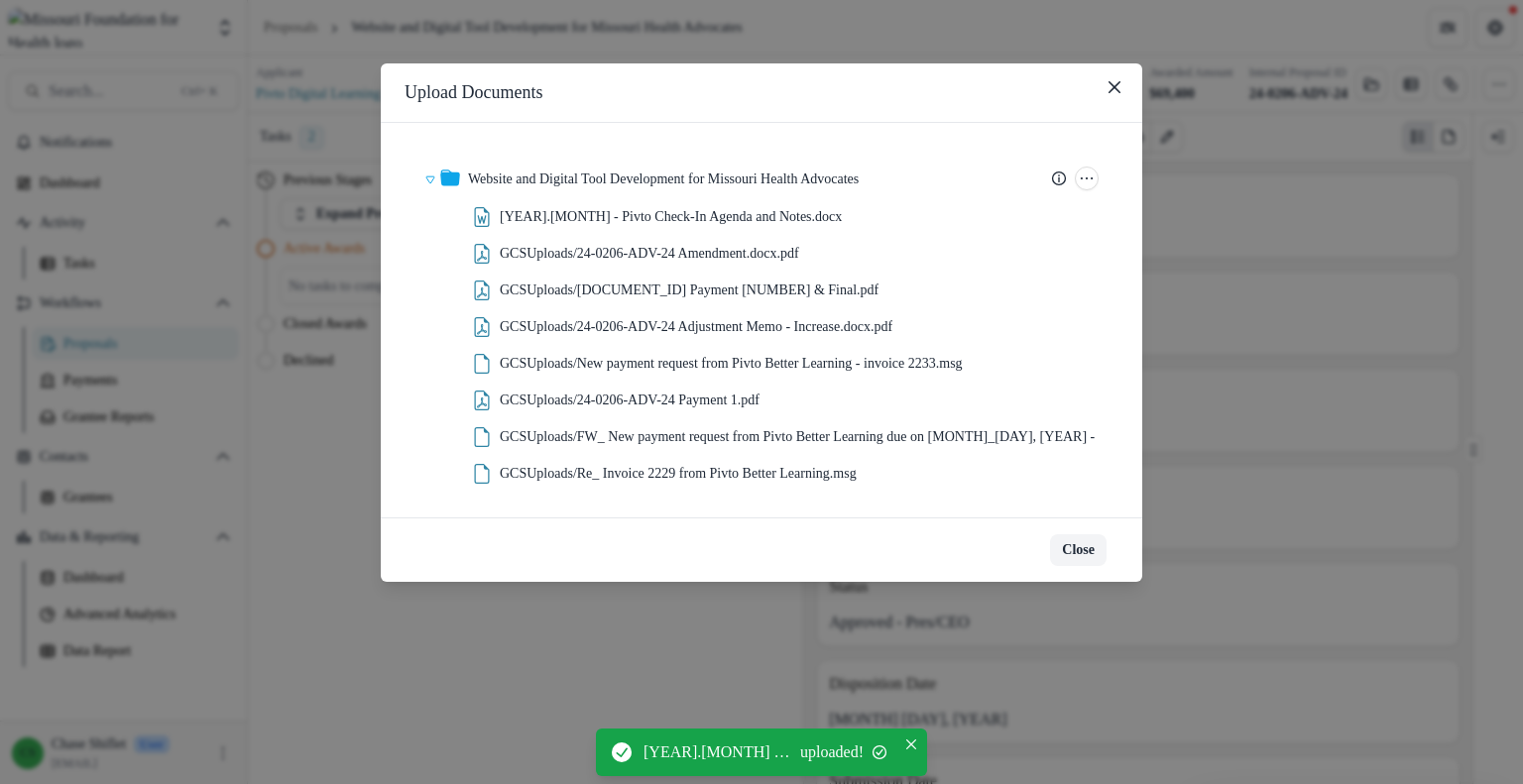 click on "Close" at bounding box center [1078, 550] 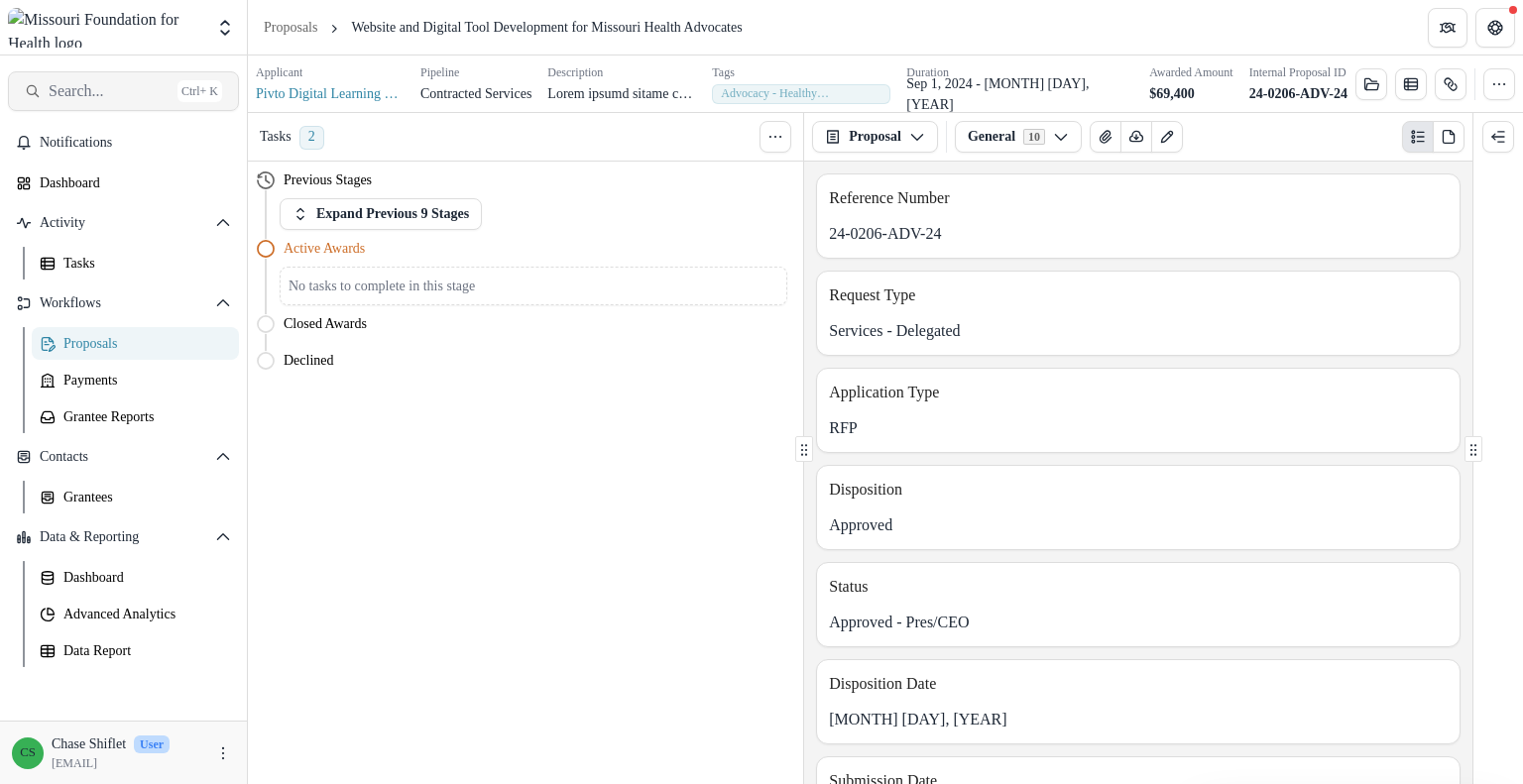 click on "Search..." at bounding box center (109, 90) 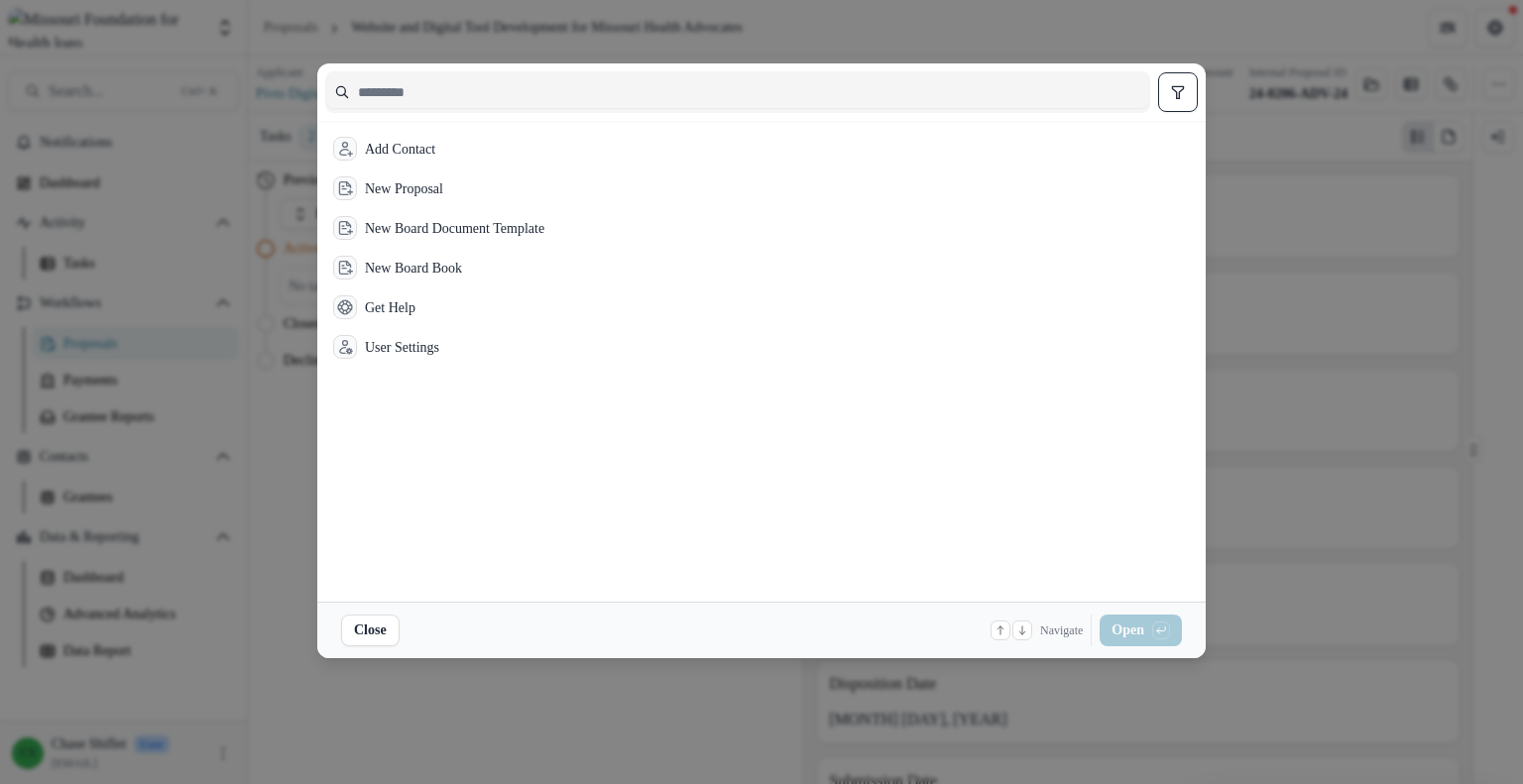 click at bounding box center (738, 92) 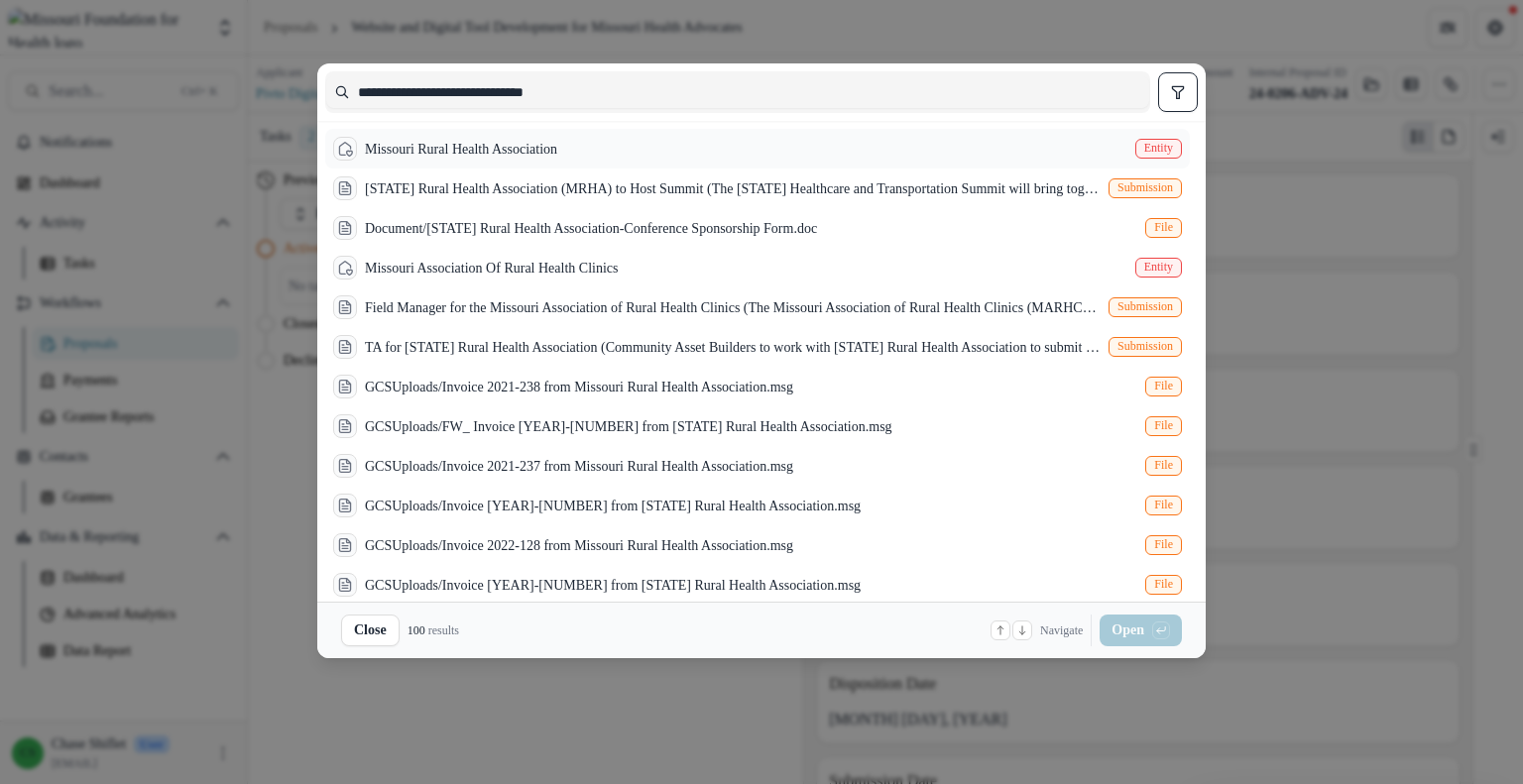 type on "**********" 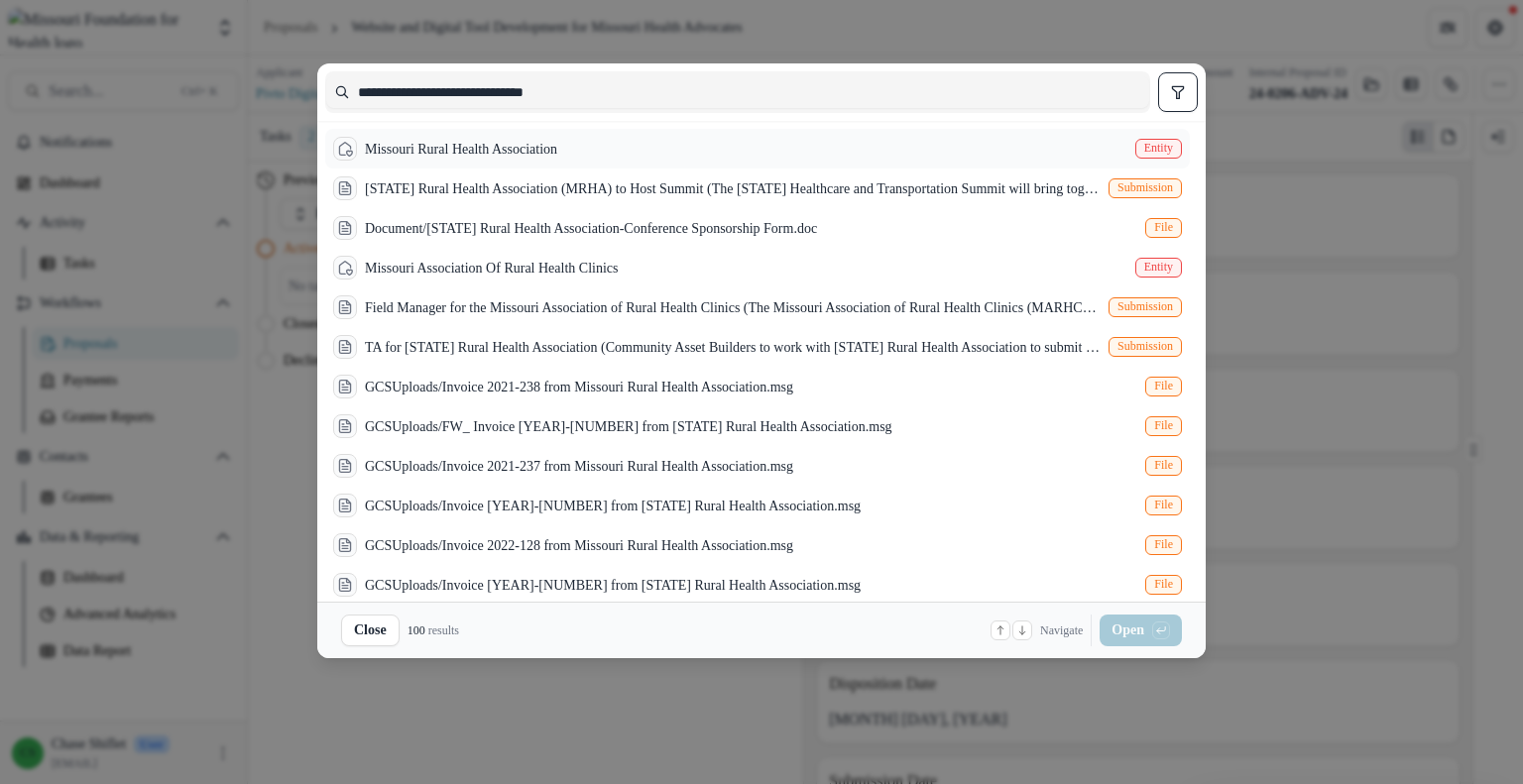 click on "Missouri Rural Health Association" at bounding box center [461, 149] 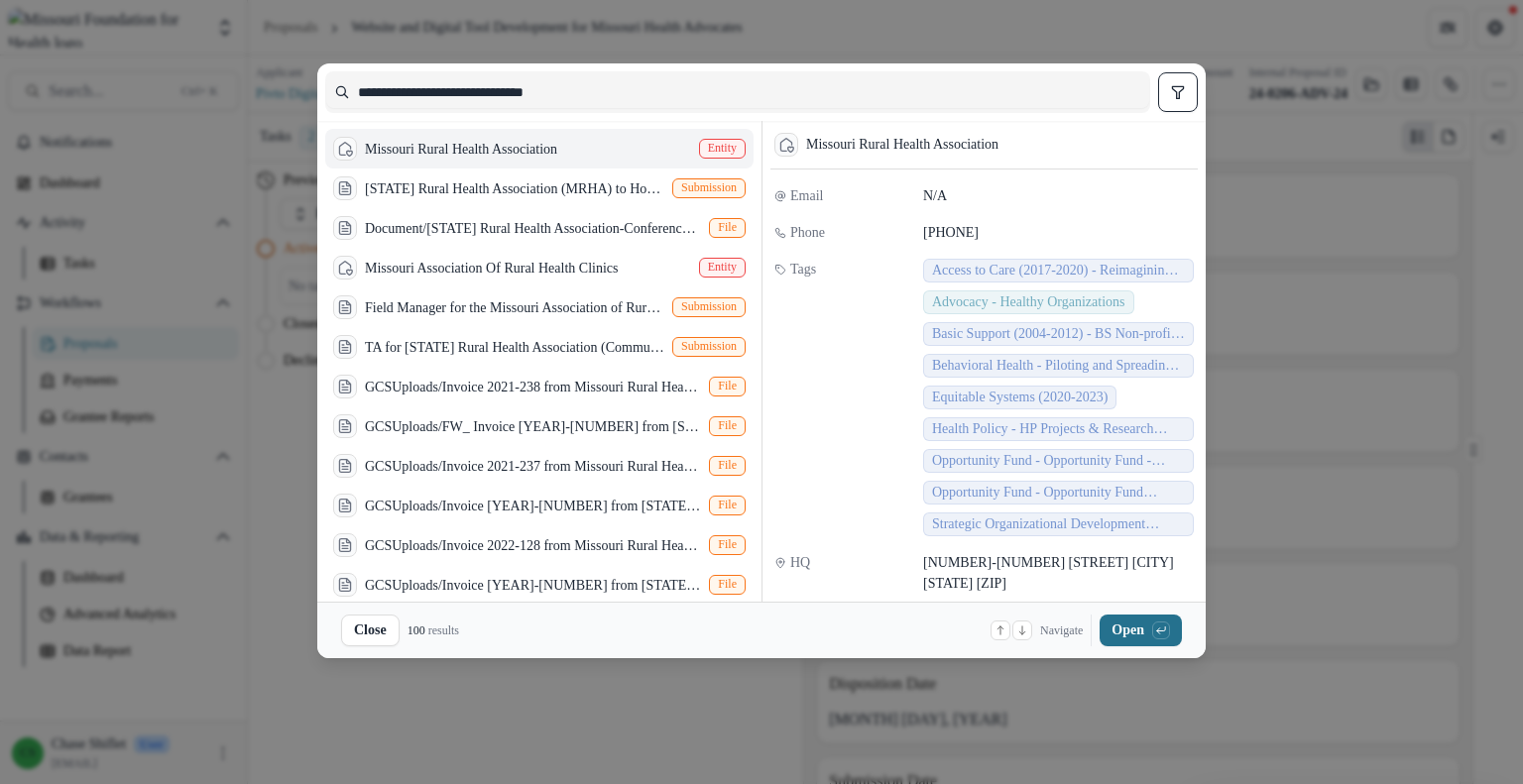 click on "Open with enter key" at bounding box center [1140, 630] 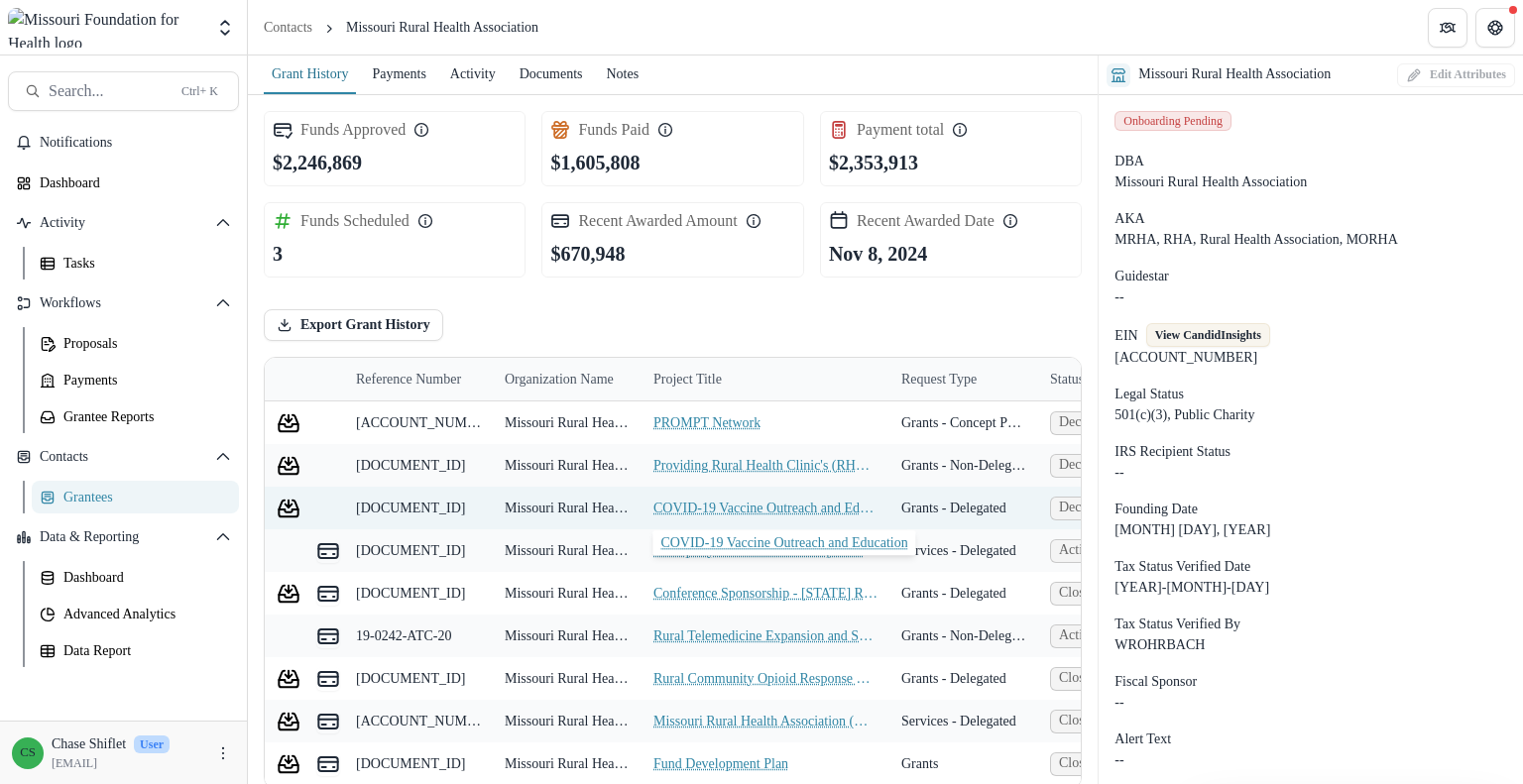scroll, scrollTop: 39, scrollLeft: 0, axis: vertical 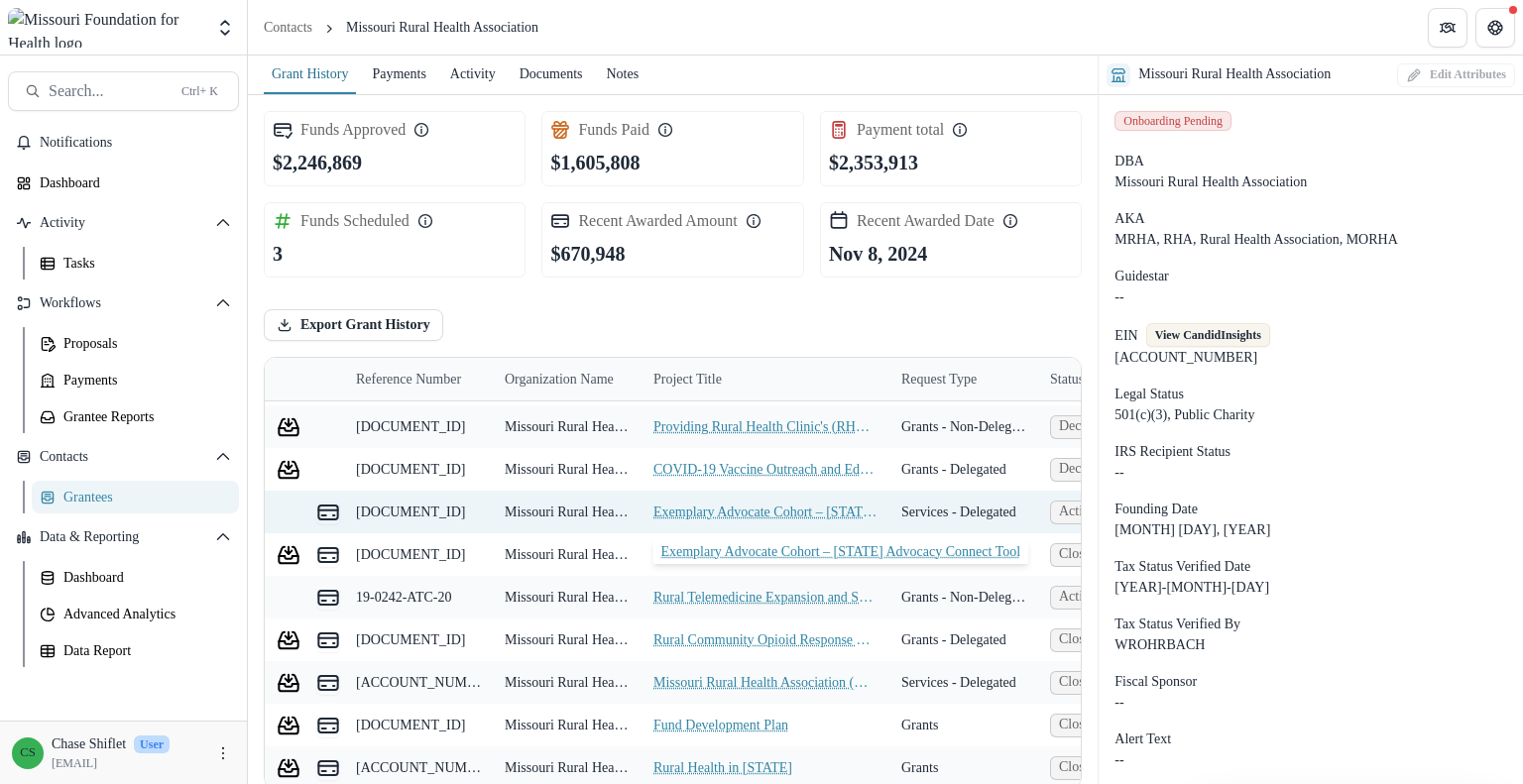 click on "Exemplary Advocate Cohort – [STATE] Advocacy Connect Tool" at bounding box center (765, 511) 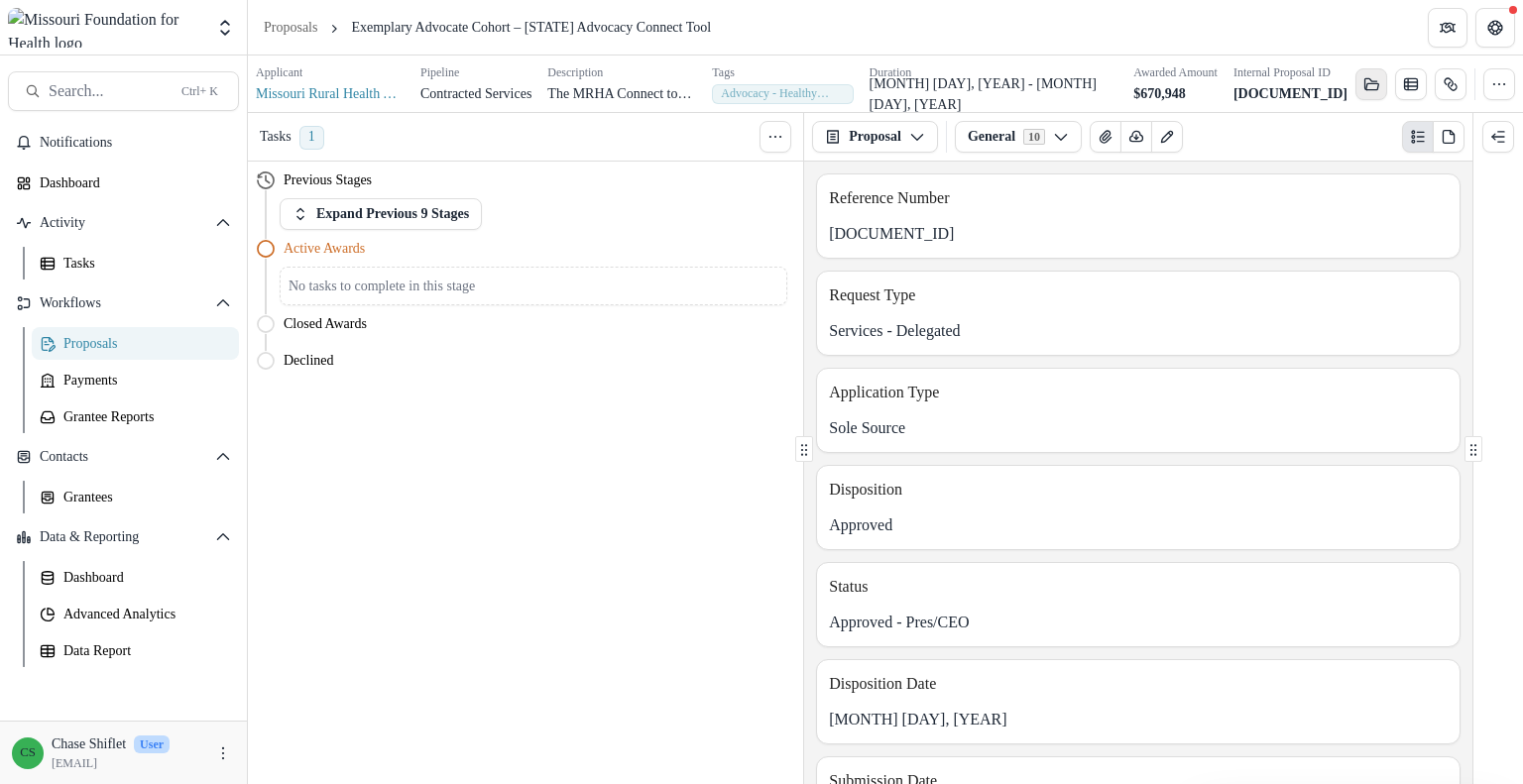 click at bounding box center (1371, 84) 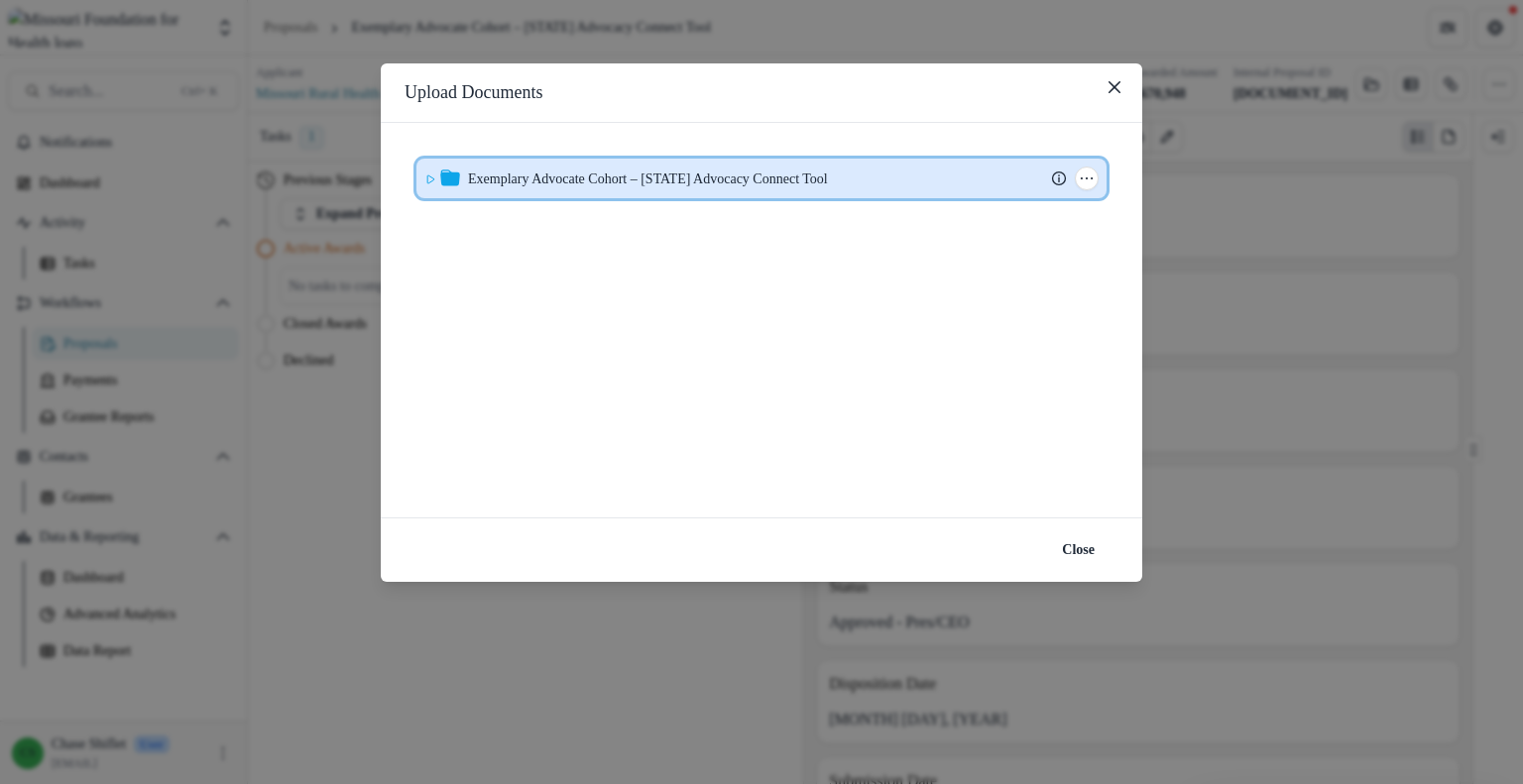 click at bounding box center [450, 177] 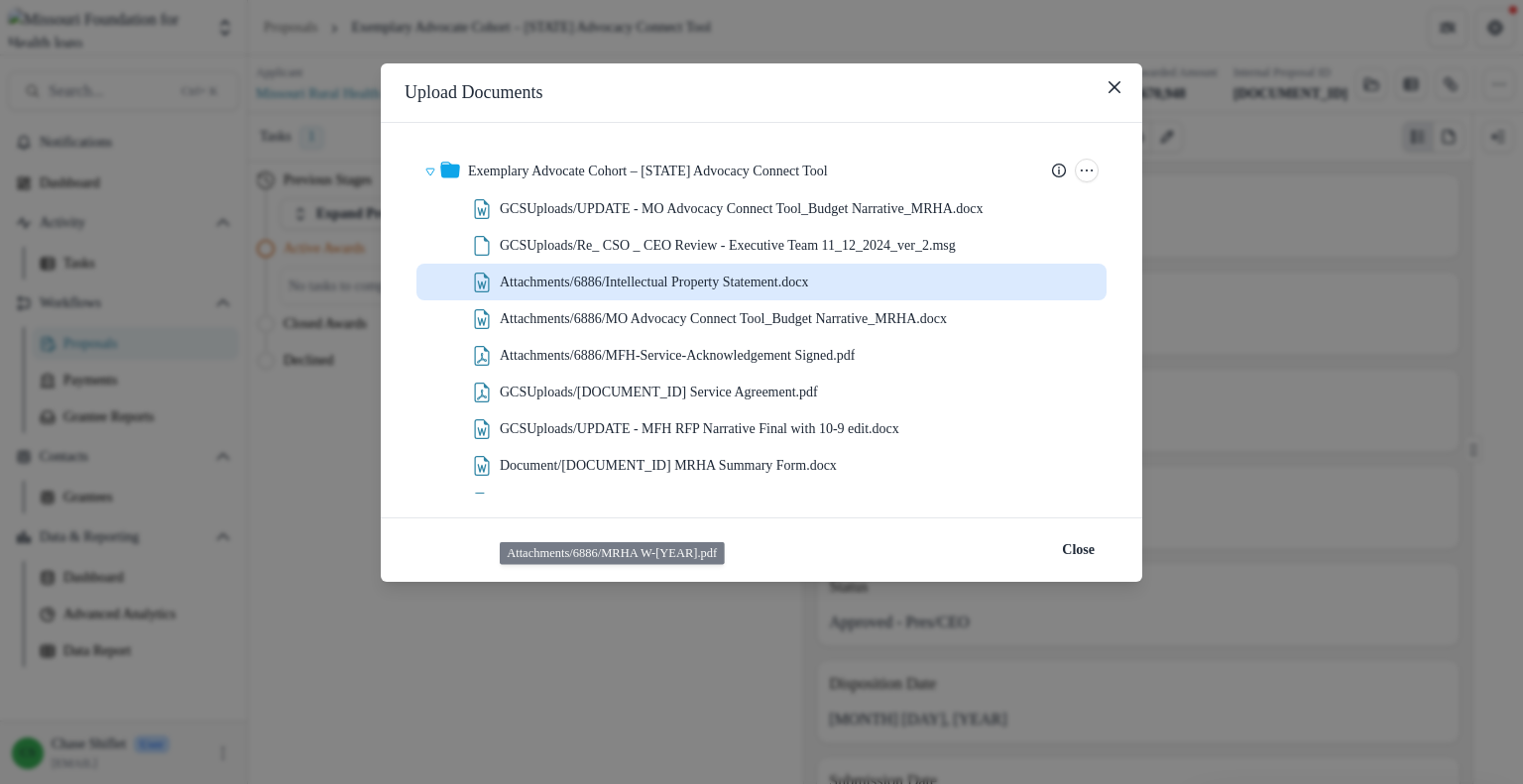 scroll, scrollTop: 0, scrollLeft: 0, axis: both 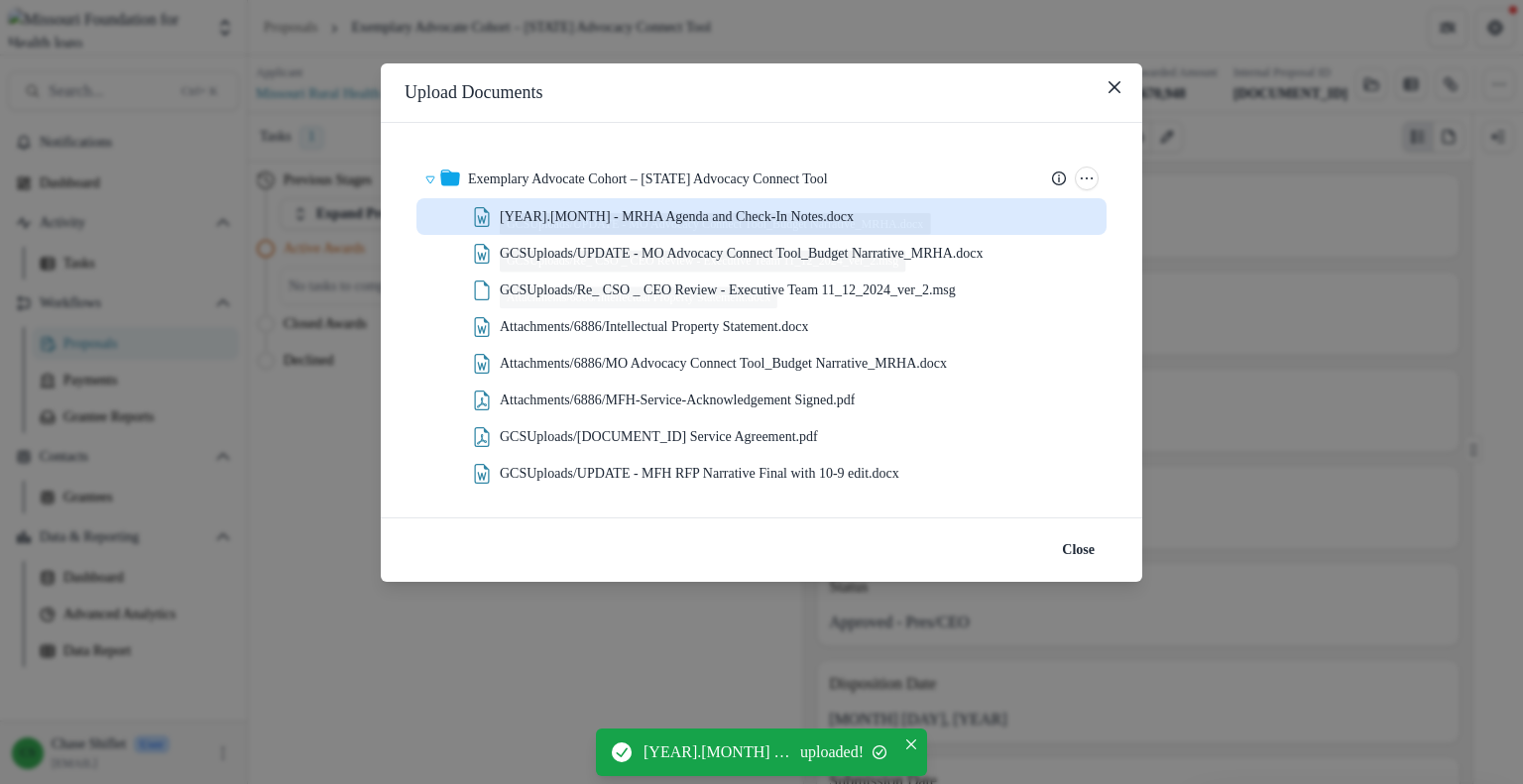 click on "[YEAR].[MONTH] - MRHA Agenda and Check-In Notes.docx" at bounding box center [676, 216] 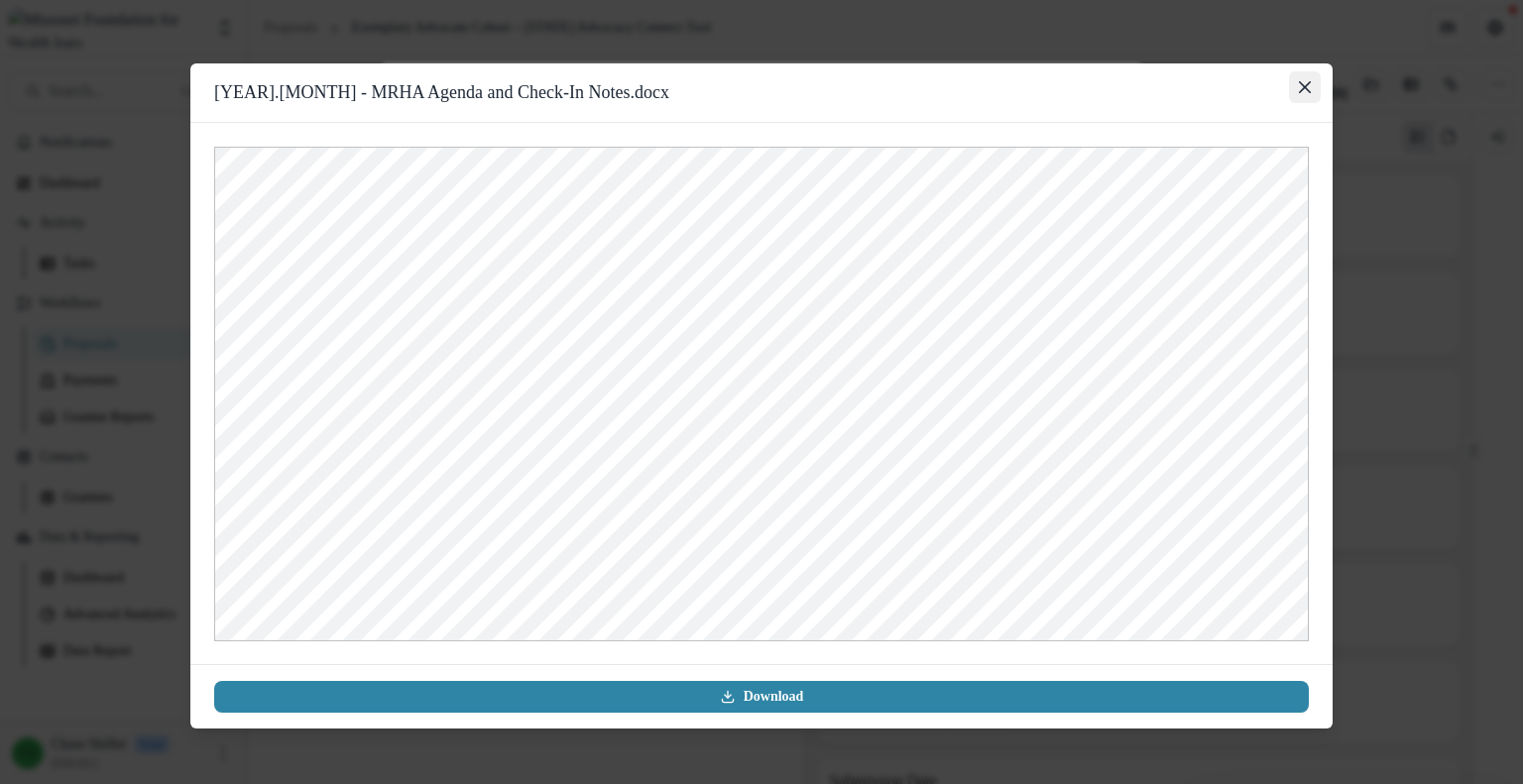 click at bounding box center (1305, 87) 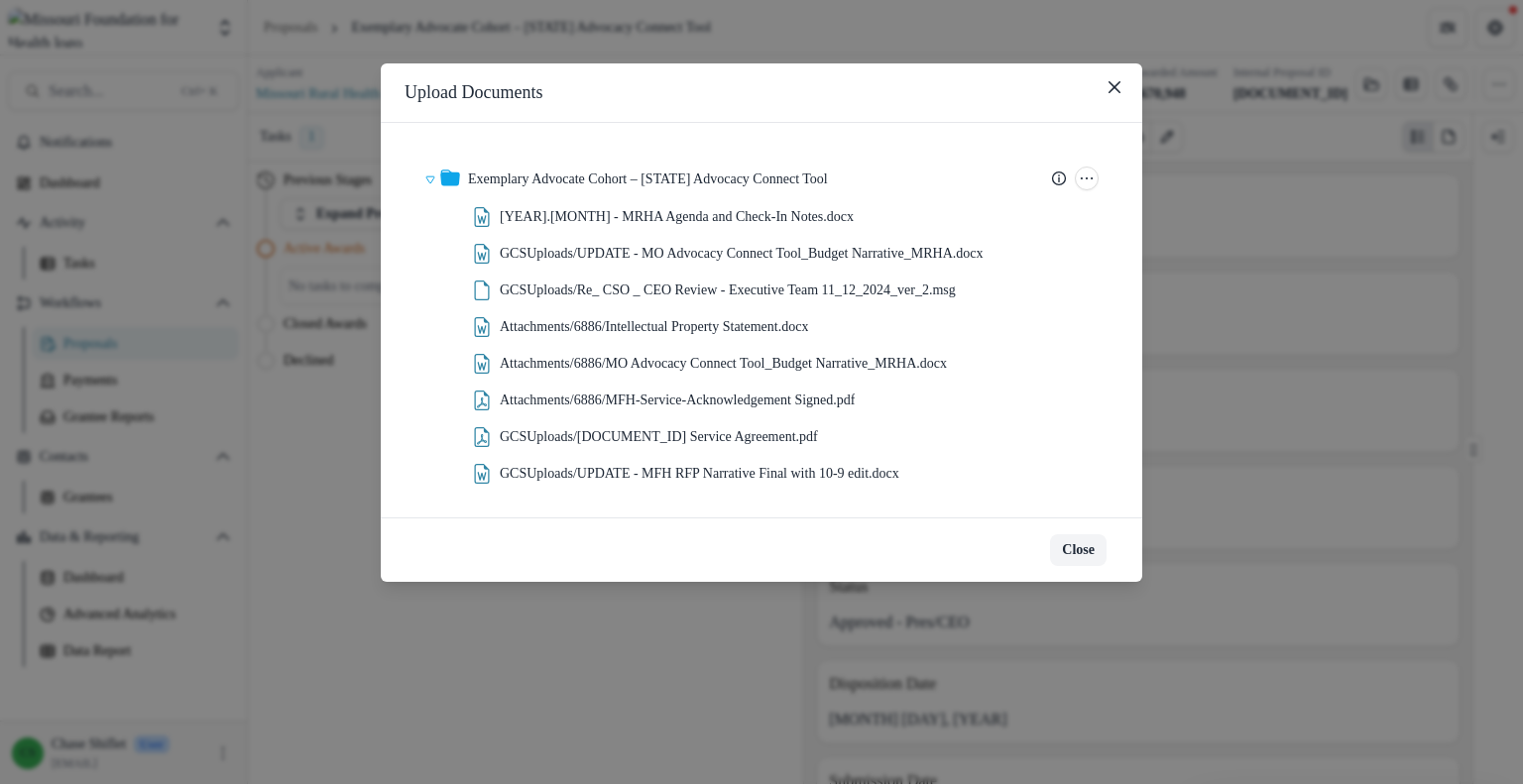 click on "Close" at bounding box center [1078, 550] 